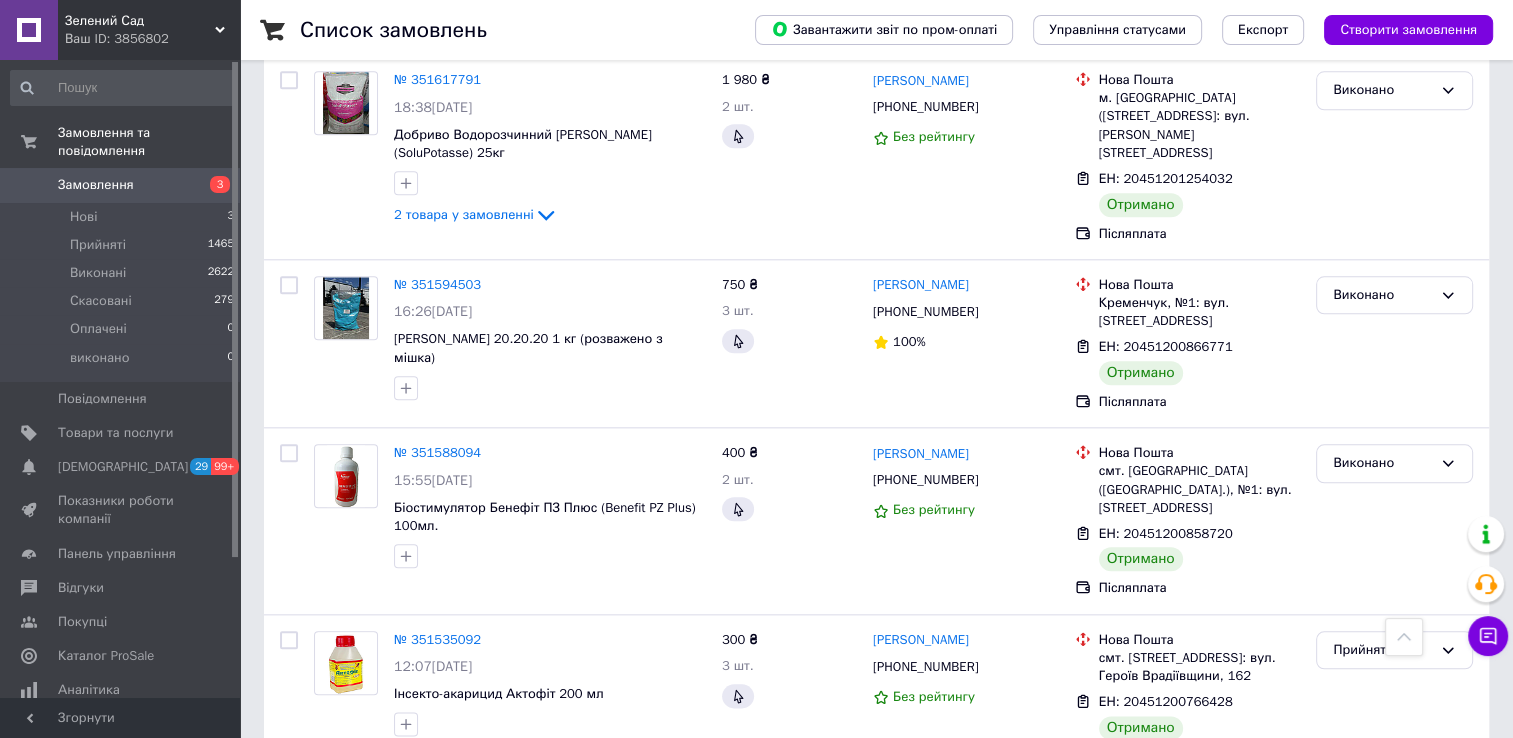 scroll, scrollTop: 9700, scrollLeft: 0, axis: vertical 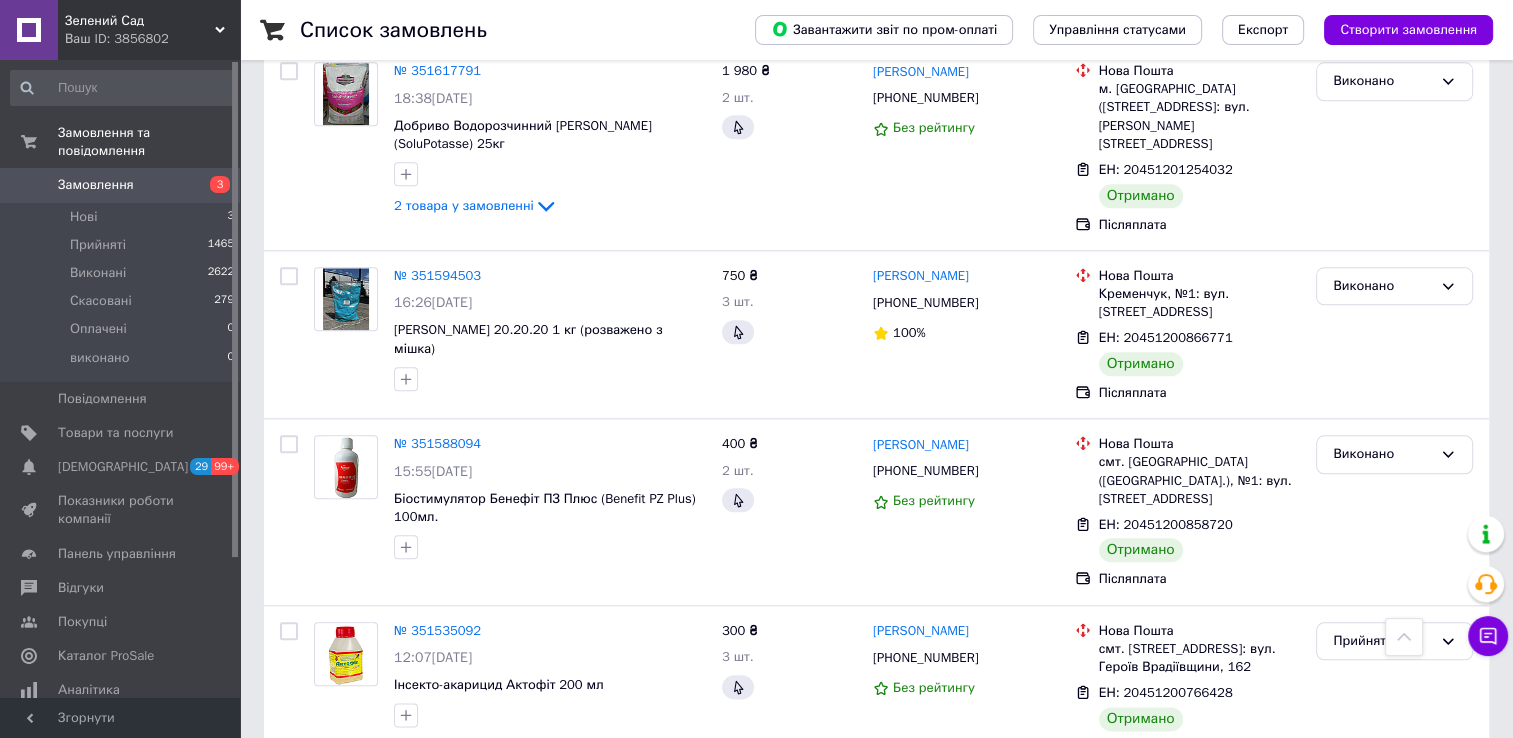 click on "Прийнято" at bounding box center (1382, 809) 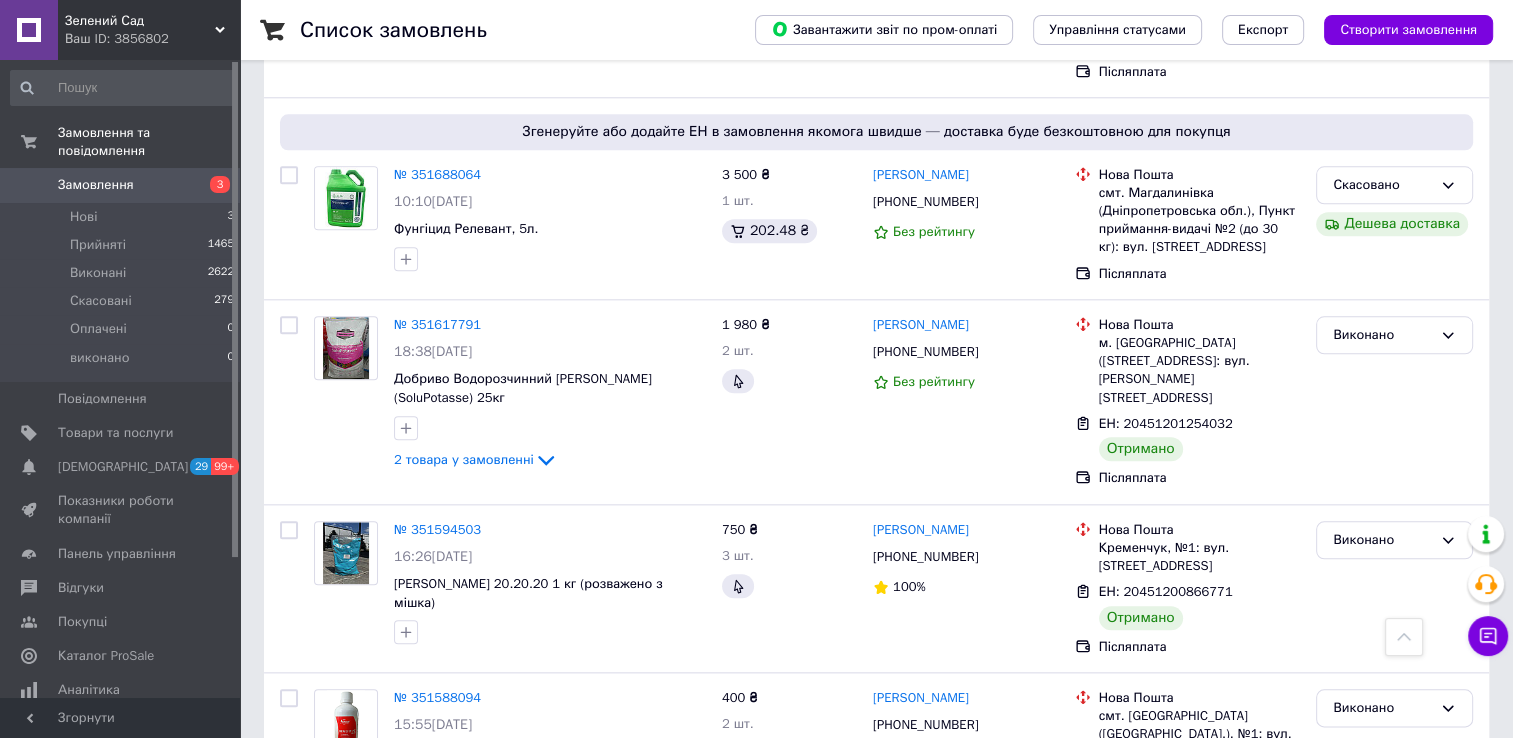 scroll, scrollTop: 9640, scrollLeft: 0, axis: vertical 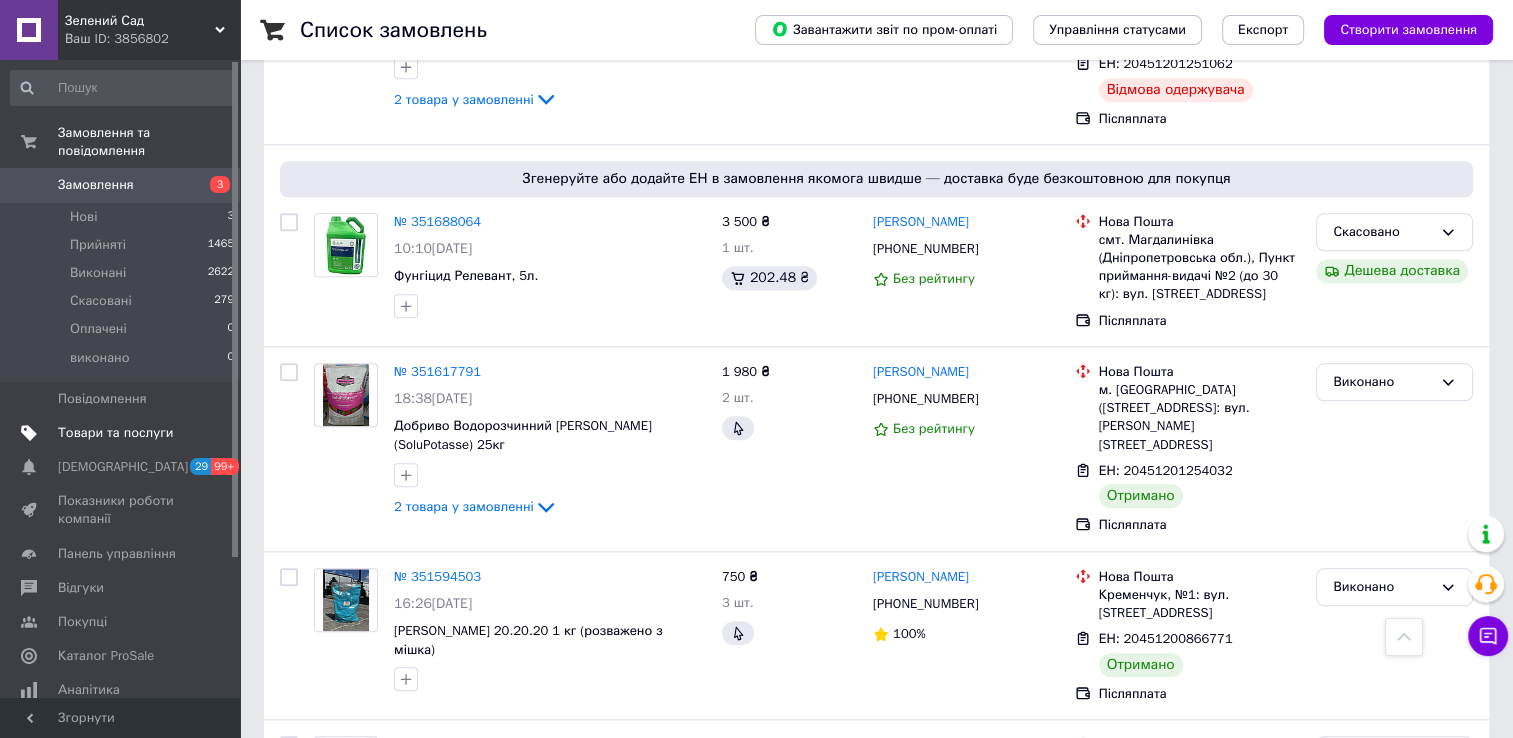 click on "Товари та послуги" at bounding box center [115, 433] 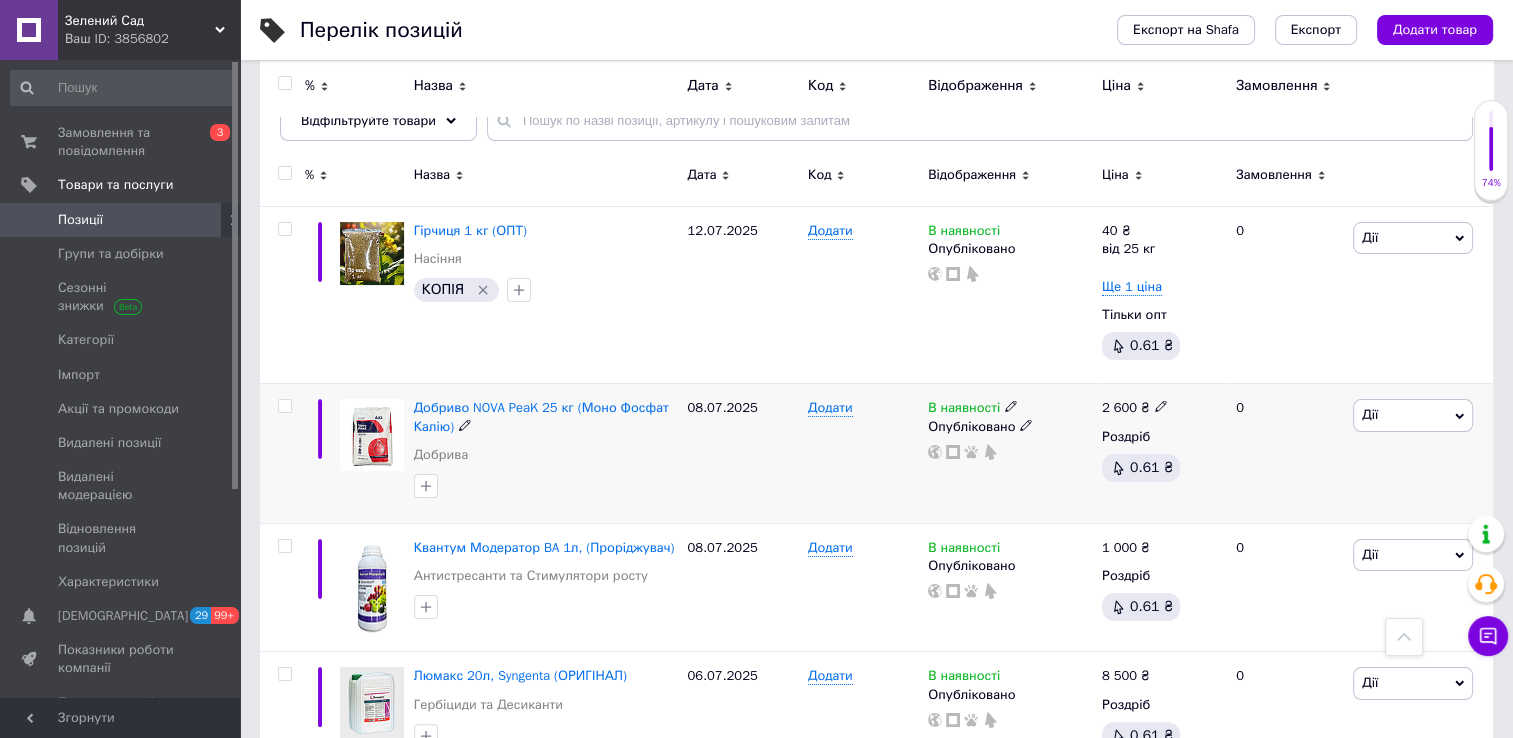 scroll, scrollTop: 0, scrollLeft: 0, axis: both 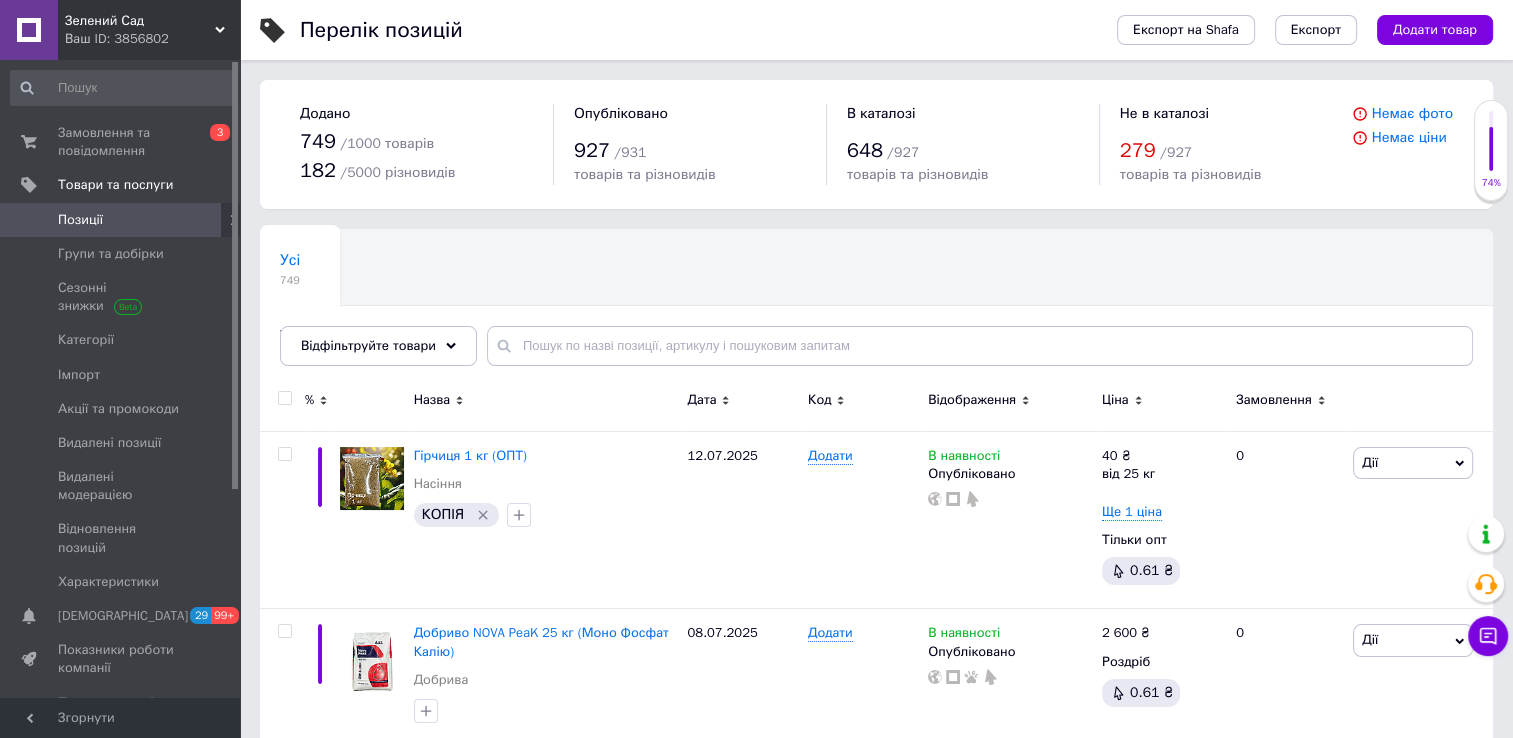click on "Усі 749 Товари з проблемними р... 1 Ok Відфільтровано...  Зберегти" at bounding box center (876, 307) 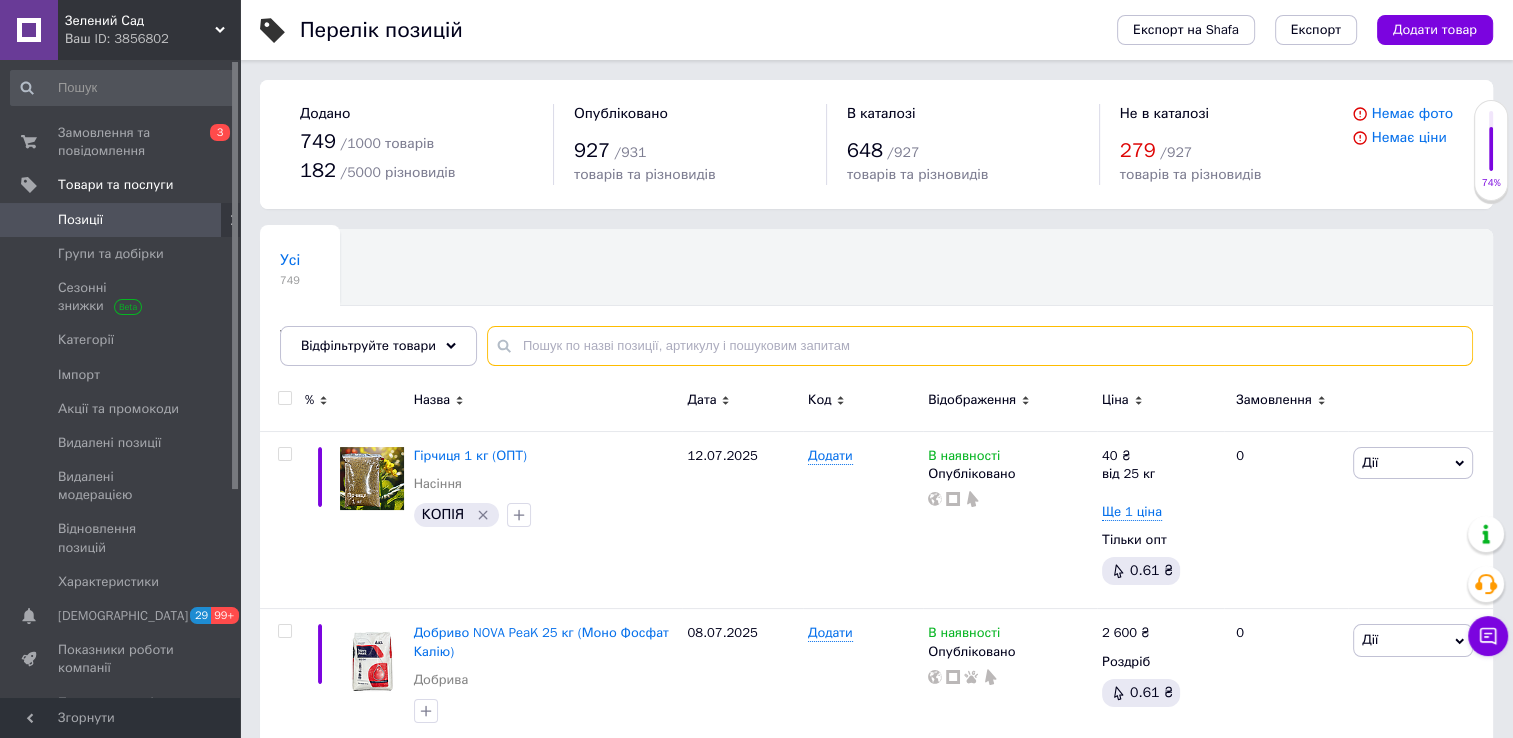 drag, startPoint x: 738, startPoint y: 350, endPoint x: 746, endPoint y: 343, distance: 10.630146 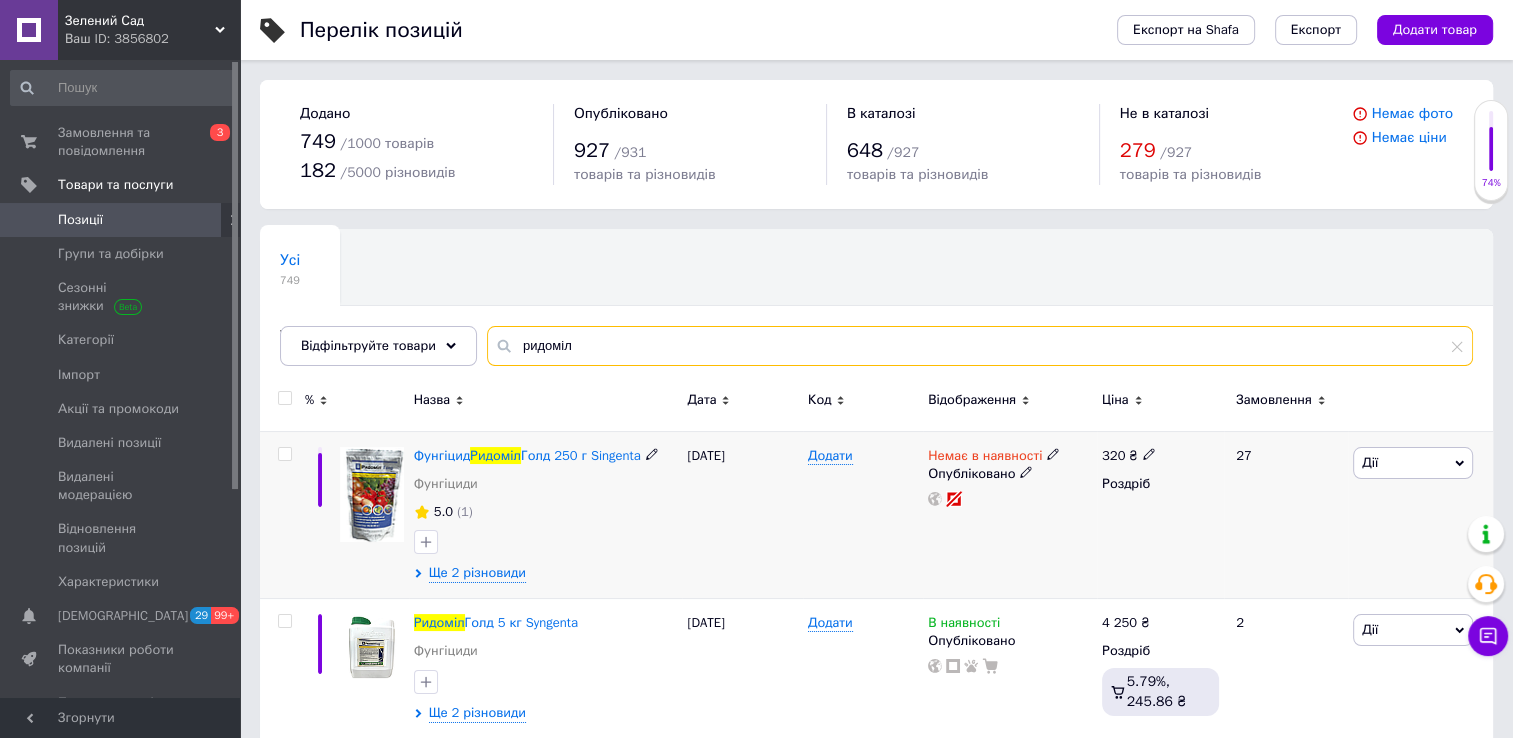 type on "ридоміл" 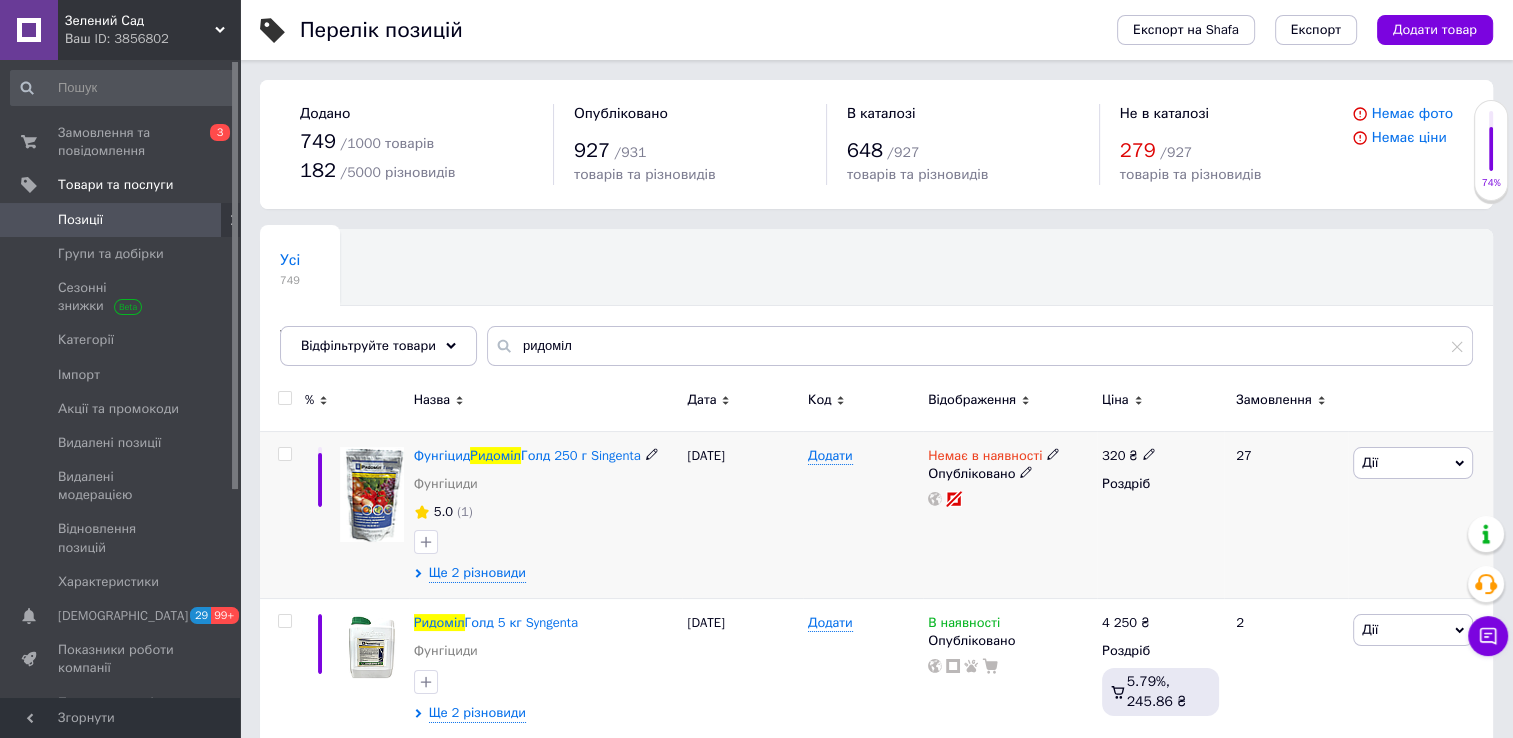 click on "Немає в наявності" at bounding box center [994, 456] 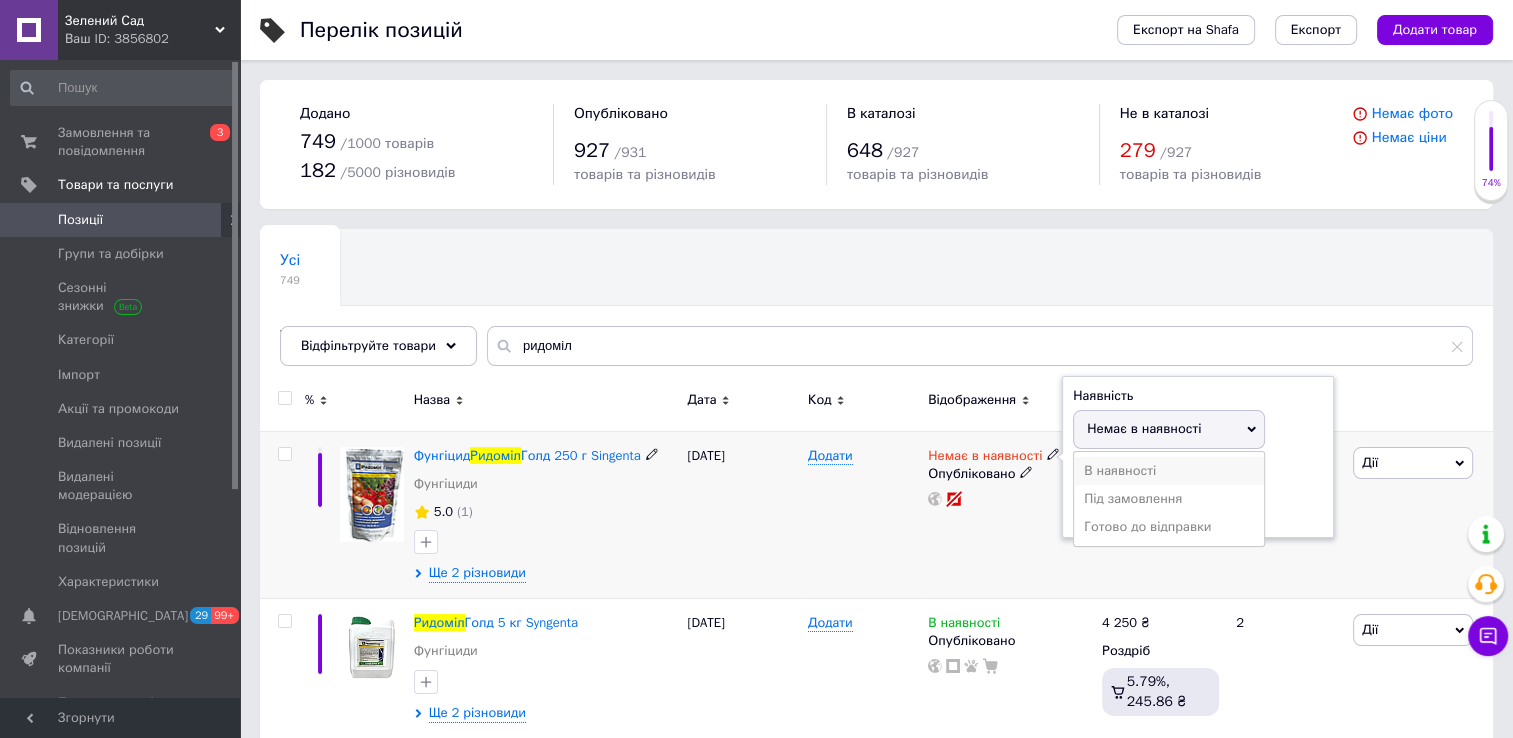 click on "В наявності" at bounding box center [1169, 471] 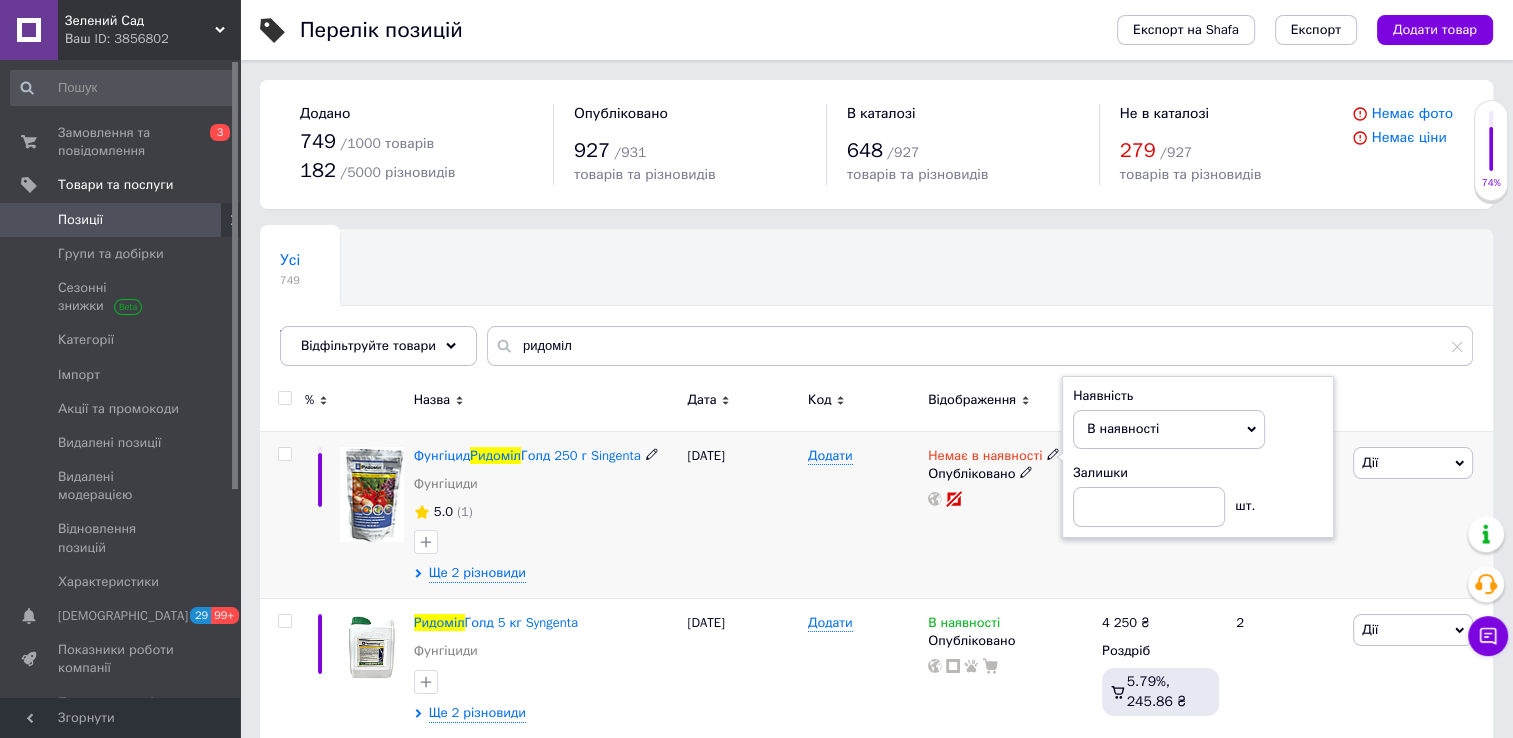 click at bounding box center [546, 542] 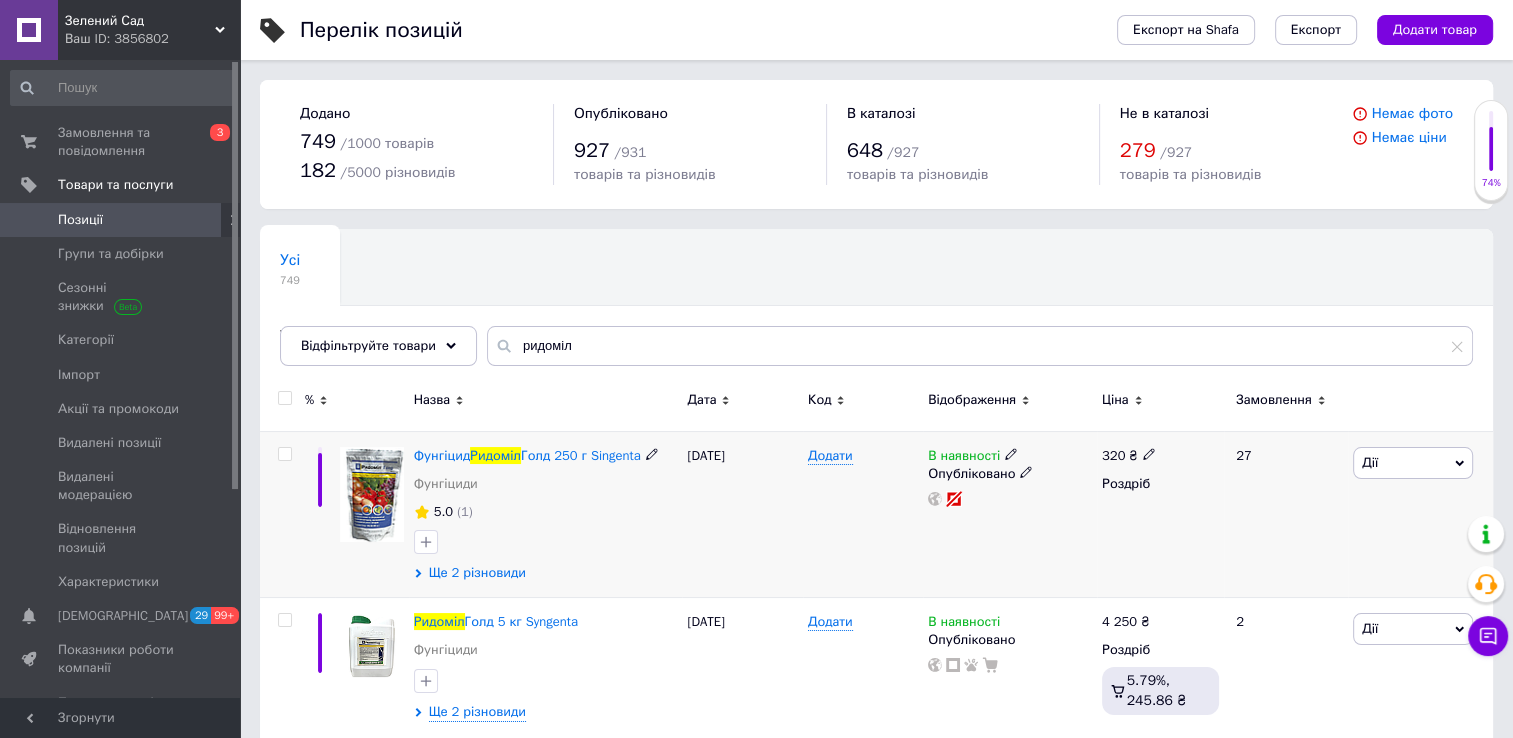 click on "Ще 2 різновиди" at bounding box center [477, 573] 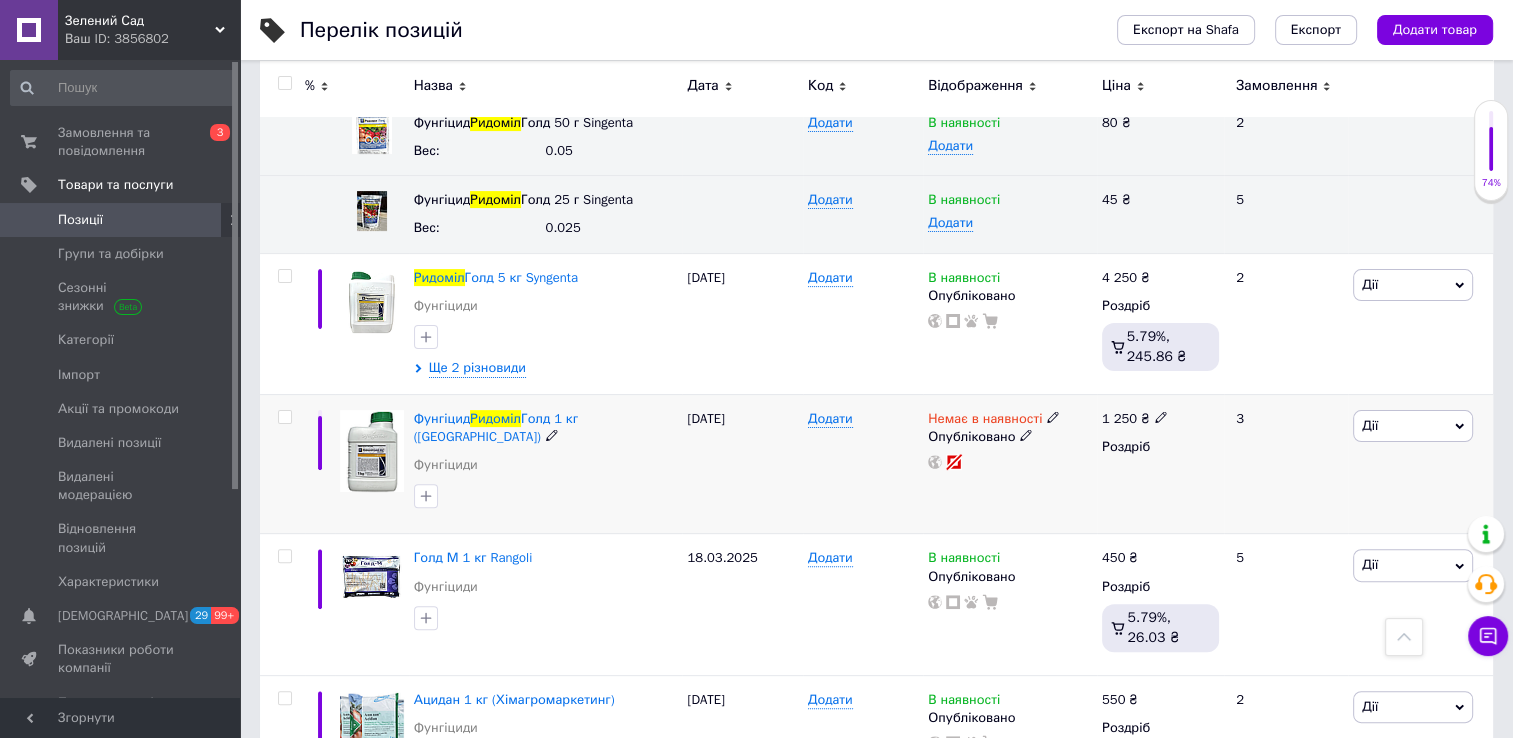 scroll, scrollTop: 700, scrollLeft: 0, axis: vertical 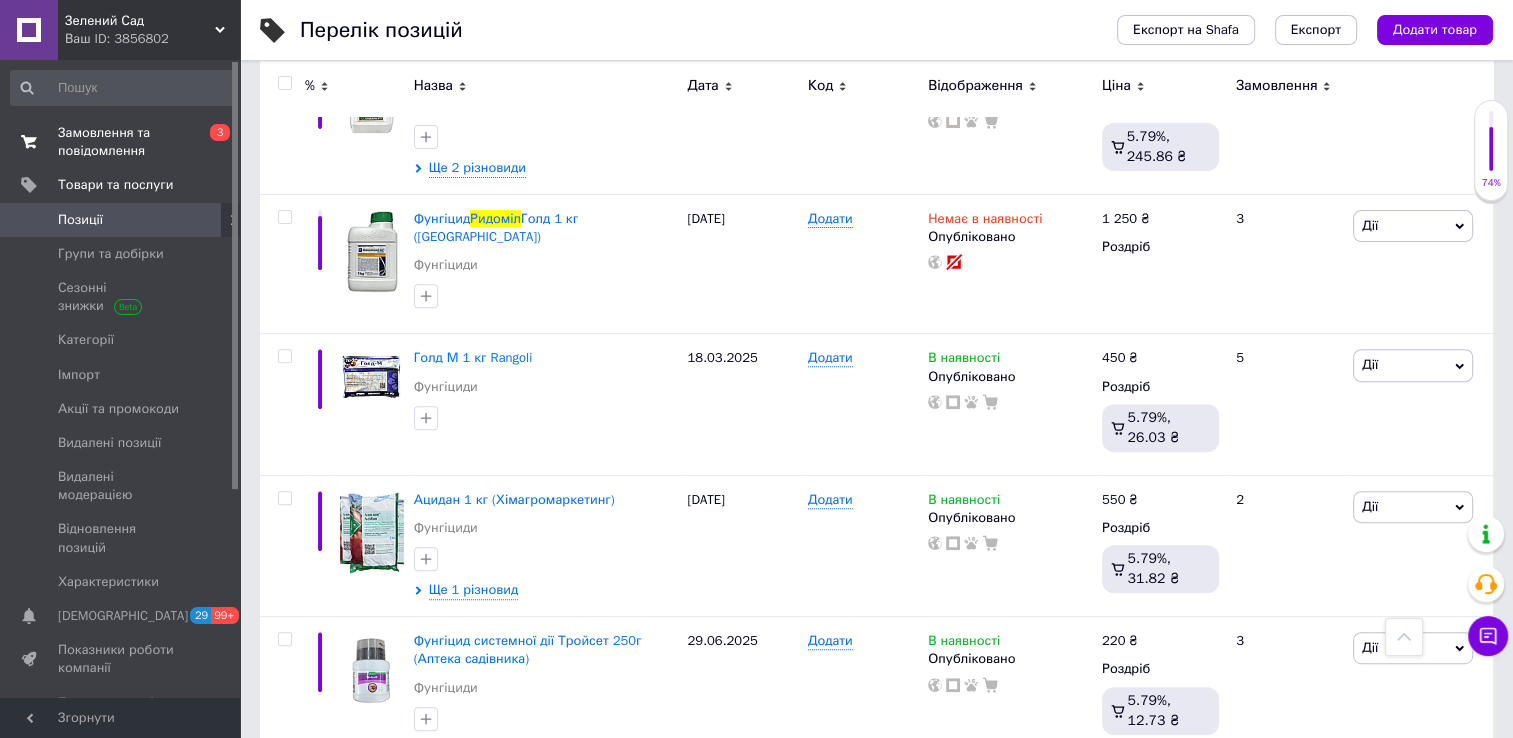click on "Замовлення та повідомлення" at bounding box center (121, 142) 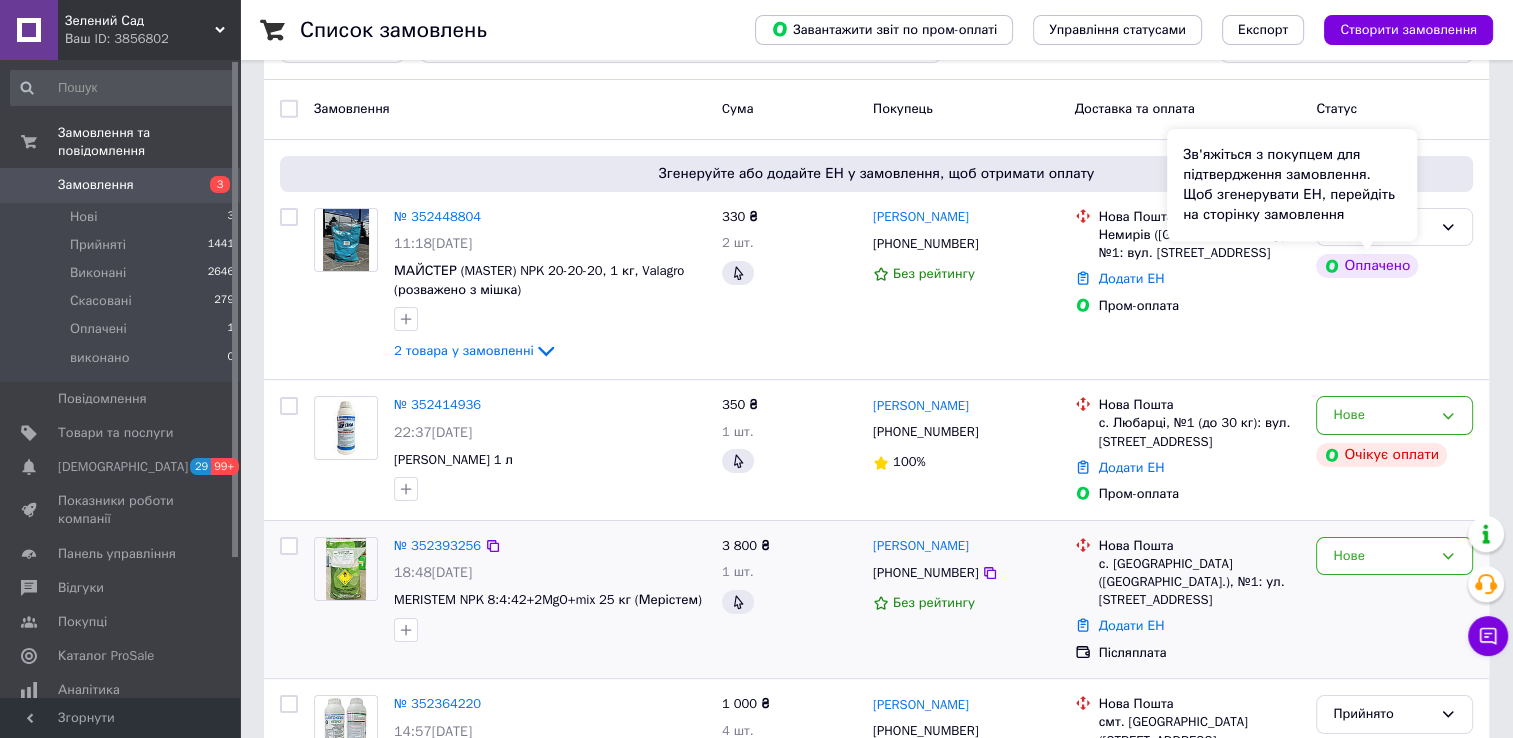 scroll, scrollTop: 200, scrollLeft: 0, axis: vertical 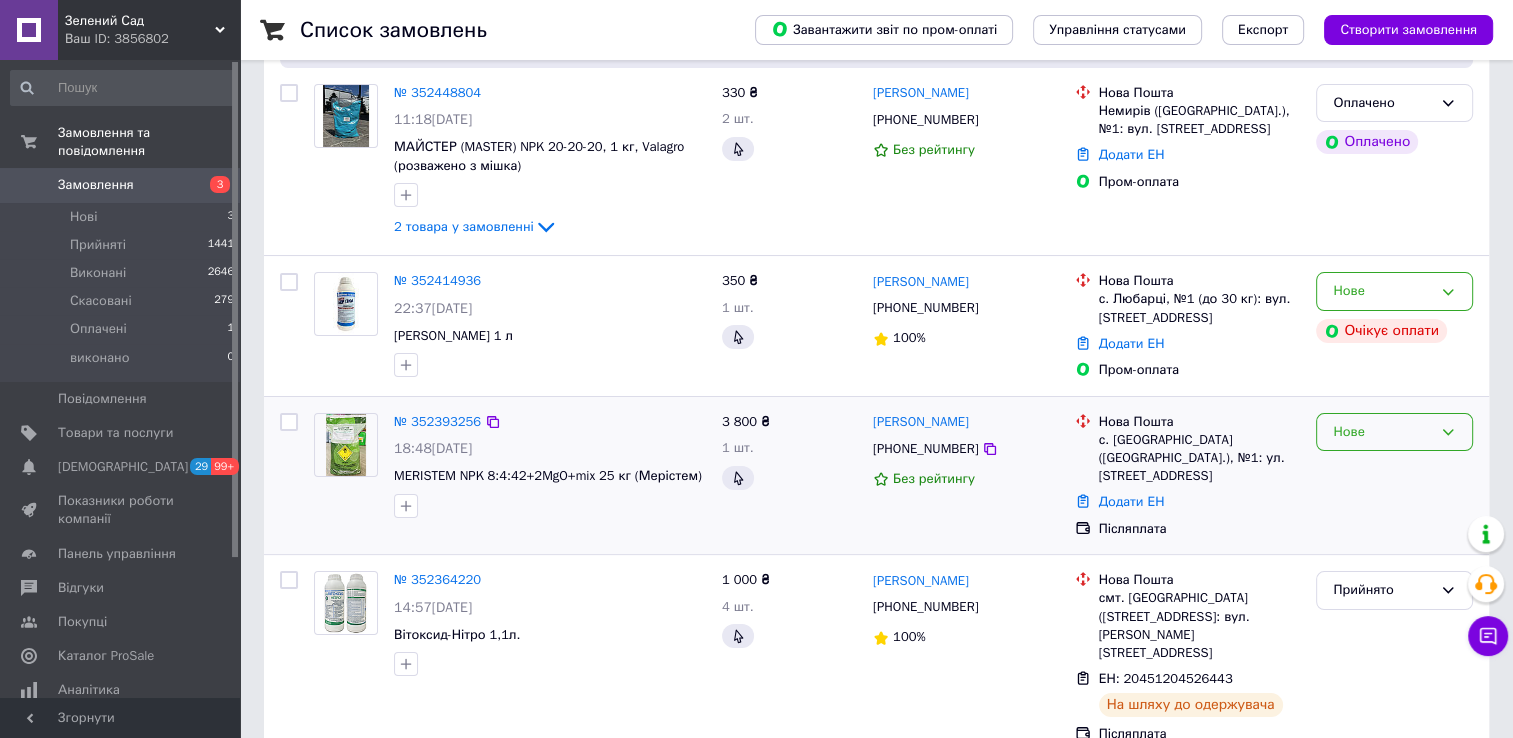 click on "Нове" at bounding box center [1394, 432] 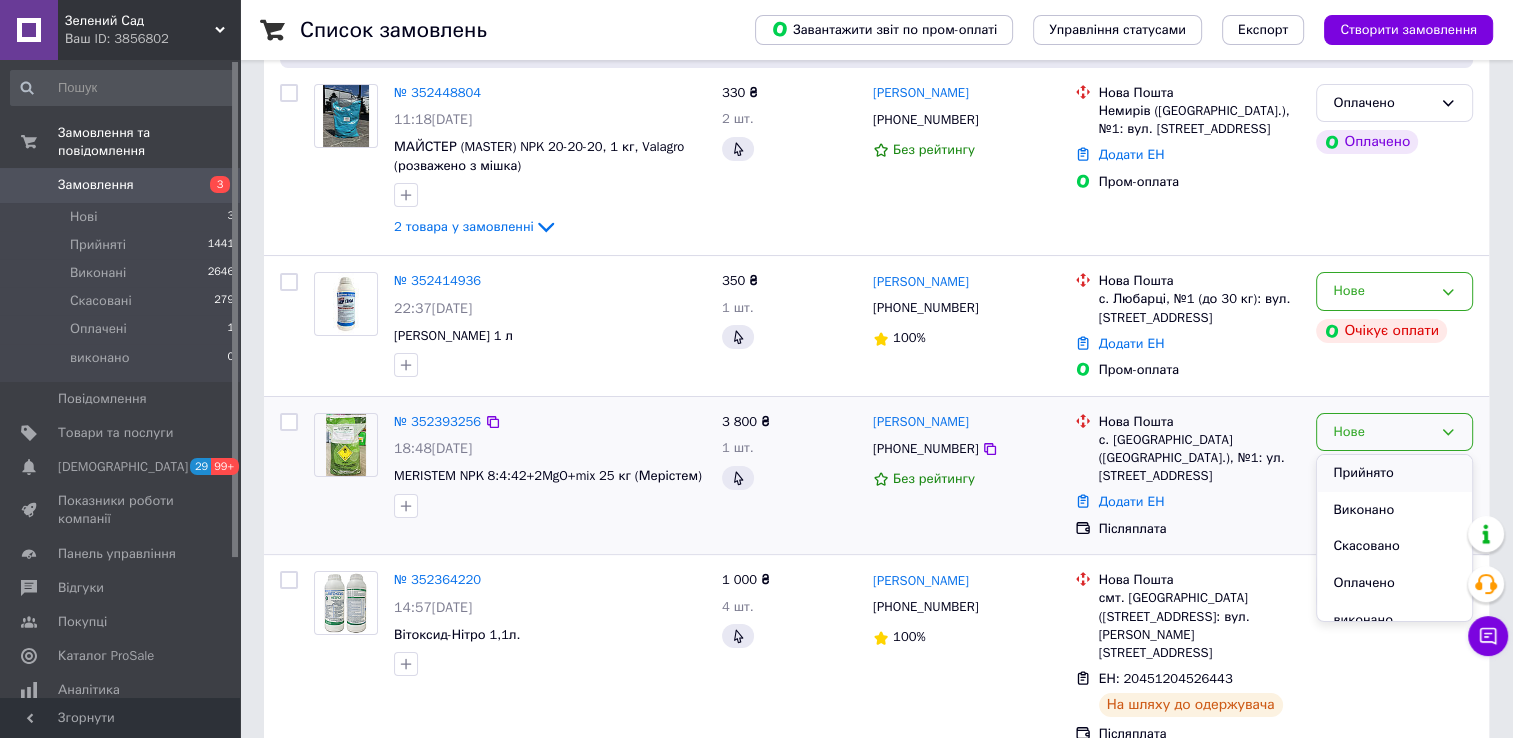 click on "Прийнято" at bounding box center [1394, 473] 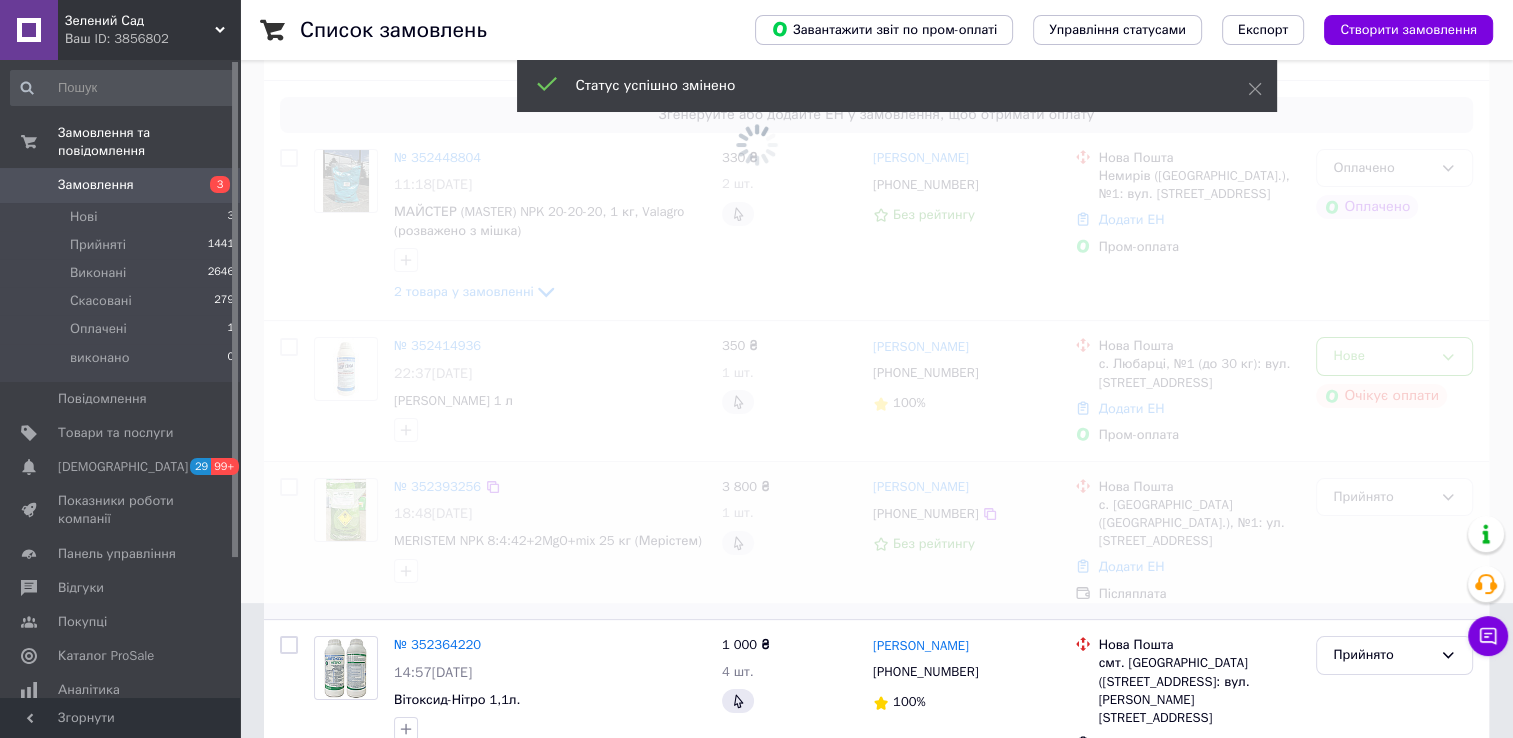 scroll, scrollTop: 100, scrollLeft: 0, axis: vertical 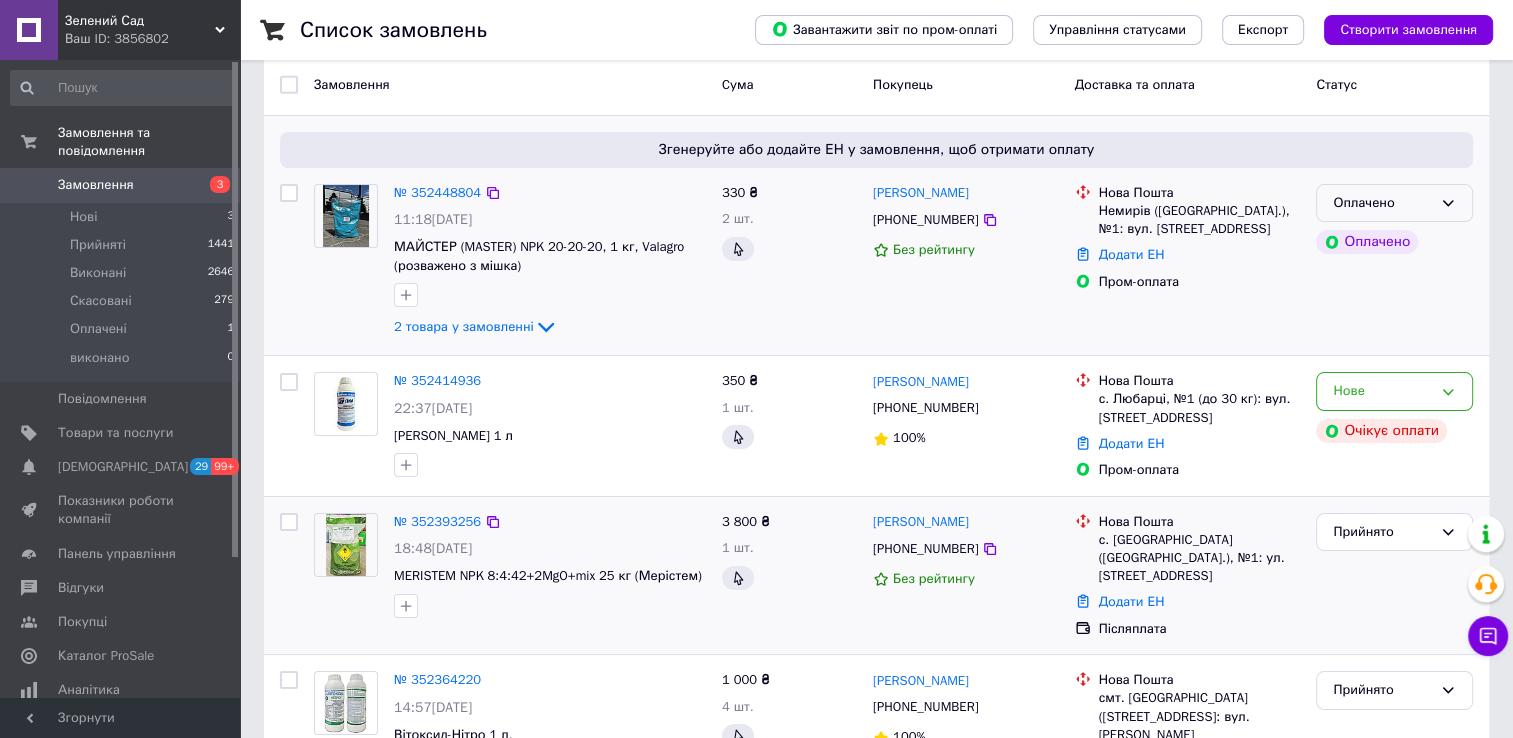 drag, startPoint x: 1478, startPoint y: 207, endPoint x: 1435, endPoint y: 206, distance: 43.011627 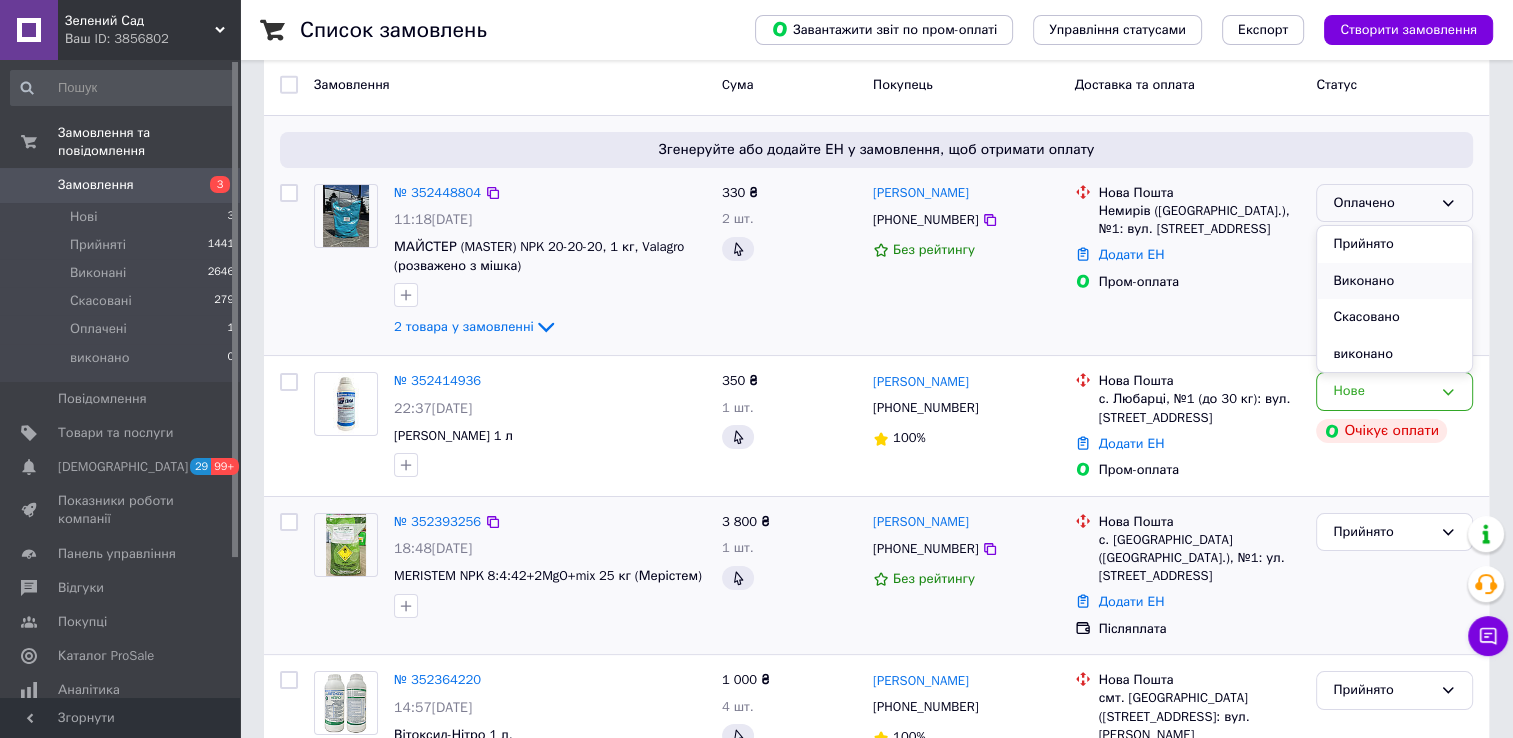 click on "Виконано" at bounding box center (1394, 281) 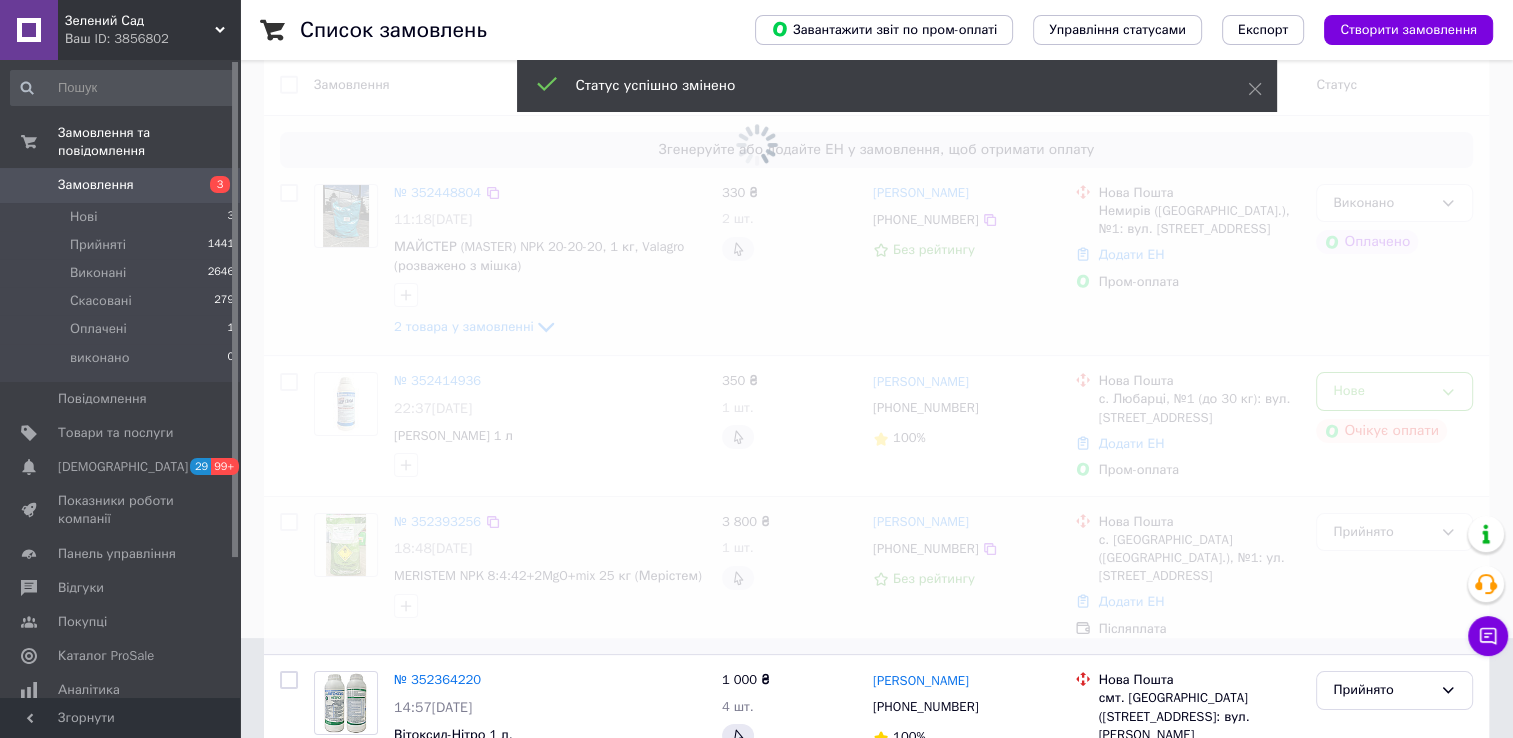 click at bounding box center (756, 269) 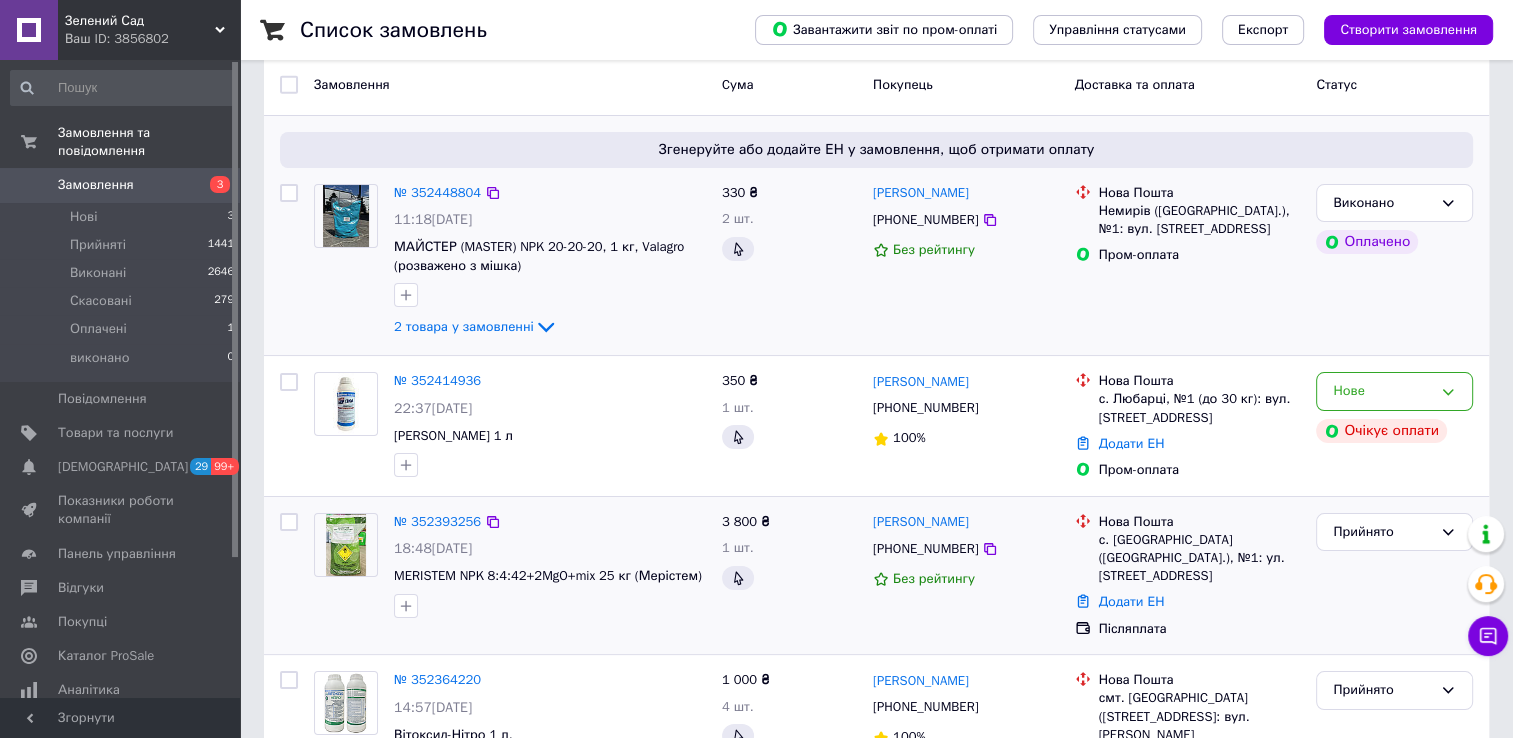 click on "Виконано" at bounding box center [1394, 203] 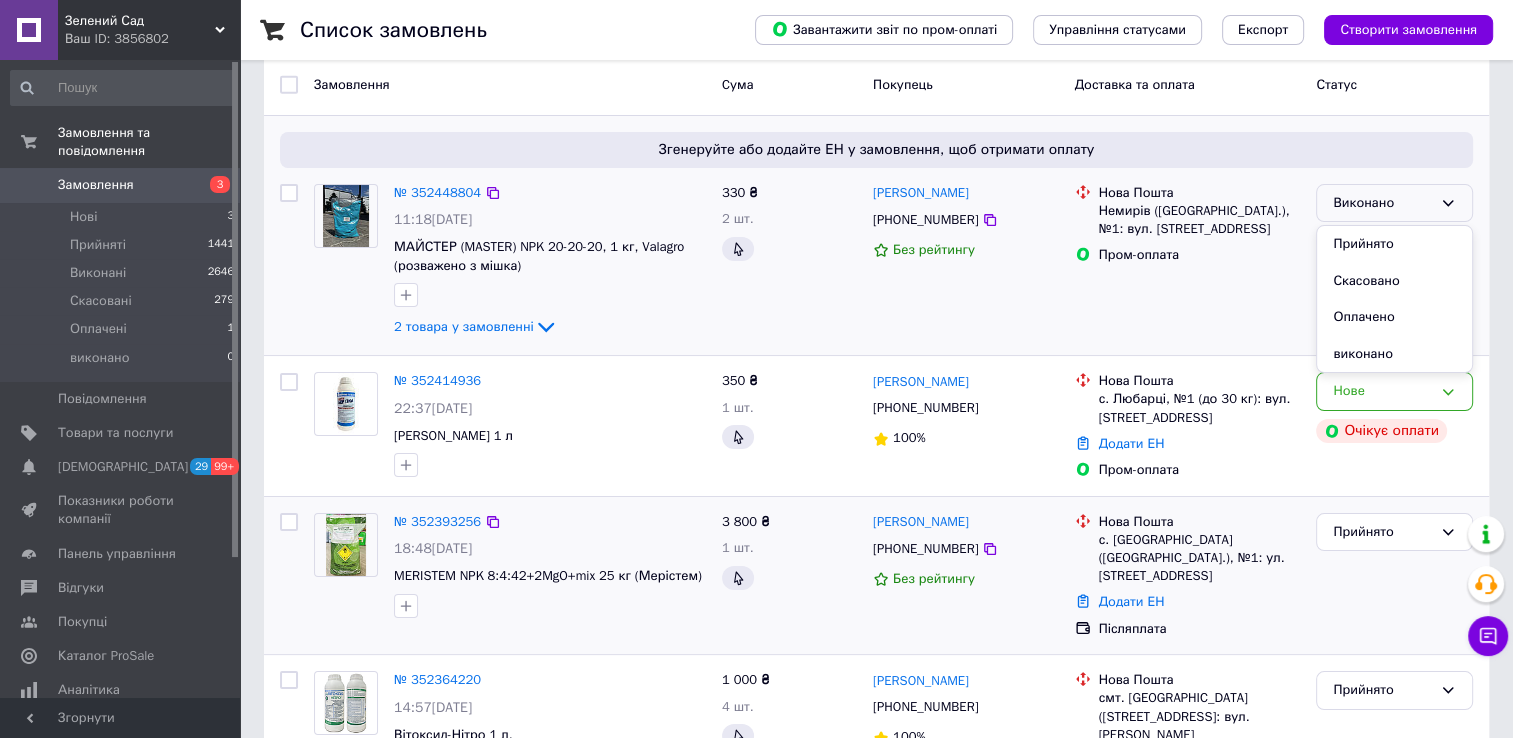 click on "Прийнято" at bounding box center [1394, 244] 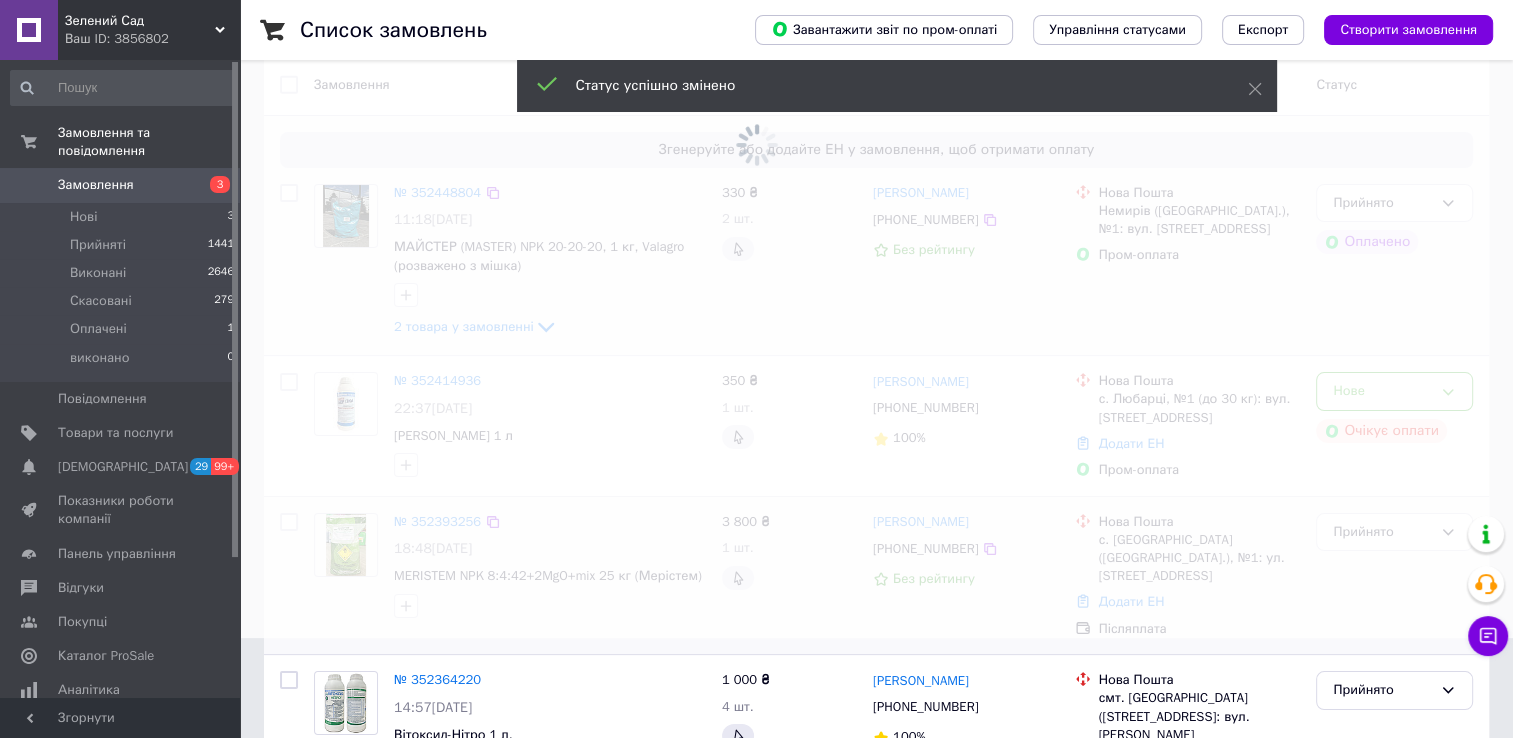 click at bounding box center [756, 269] 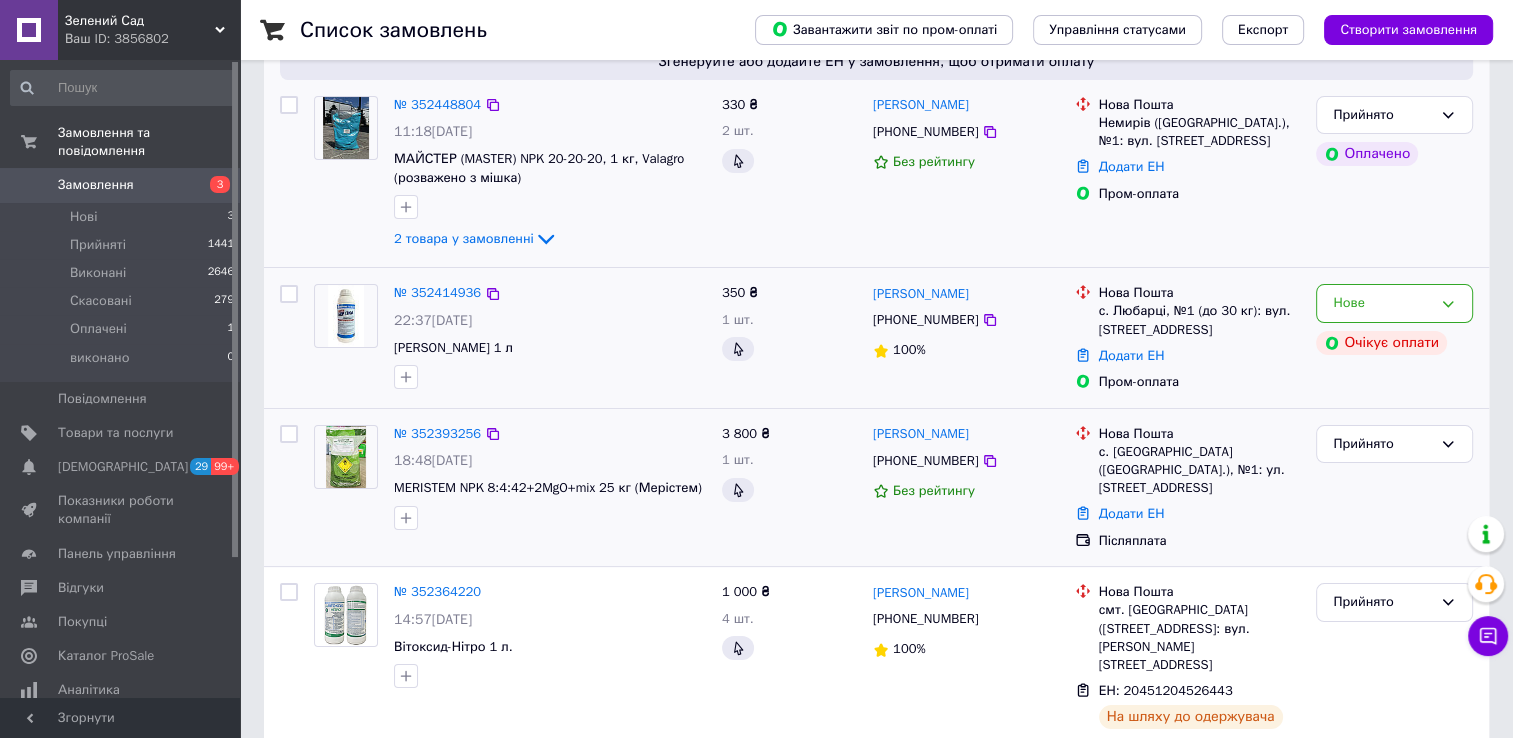 scroll, scrollTop: 200, scrollLeft: 0, axis: vertical 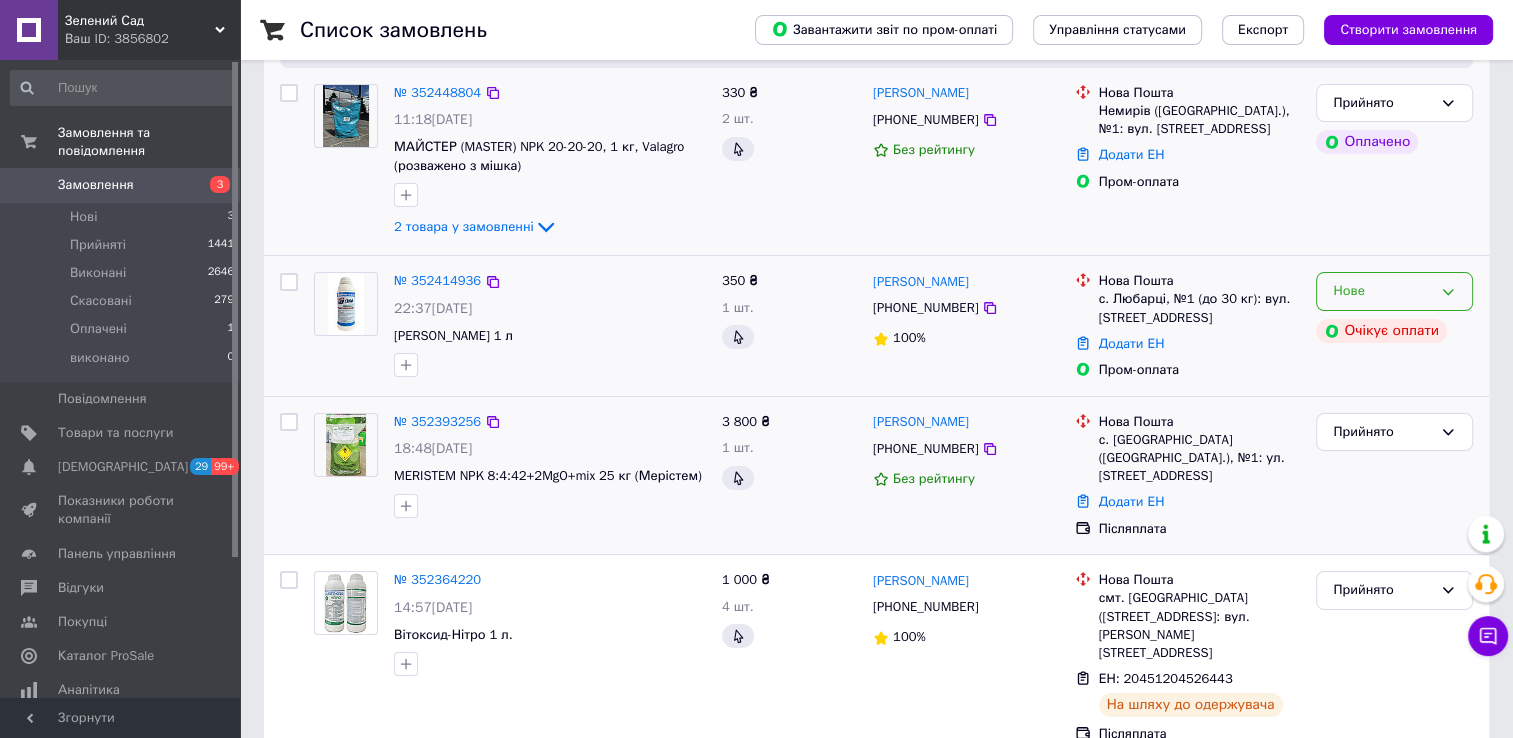 click on "Нове" at bounding box center (1394, 291) 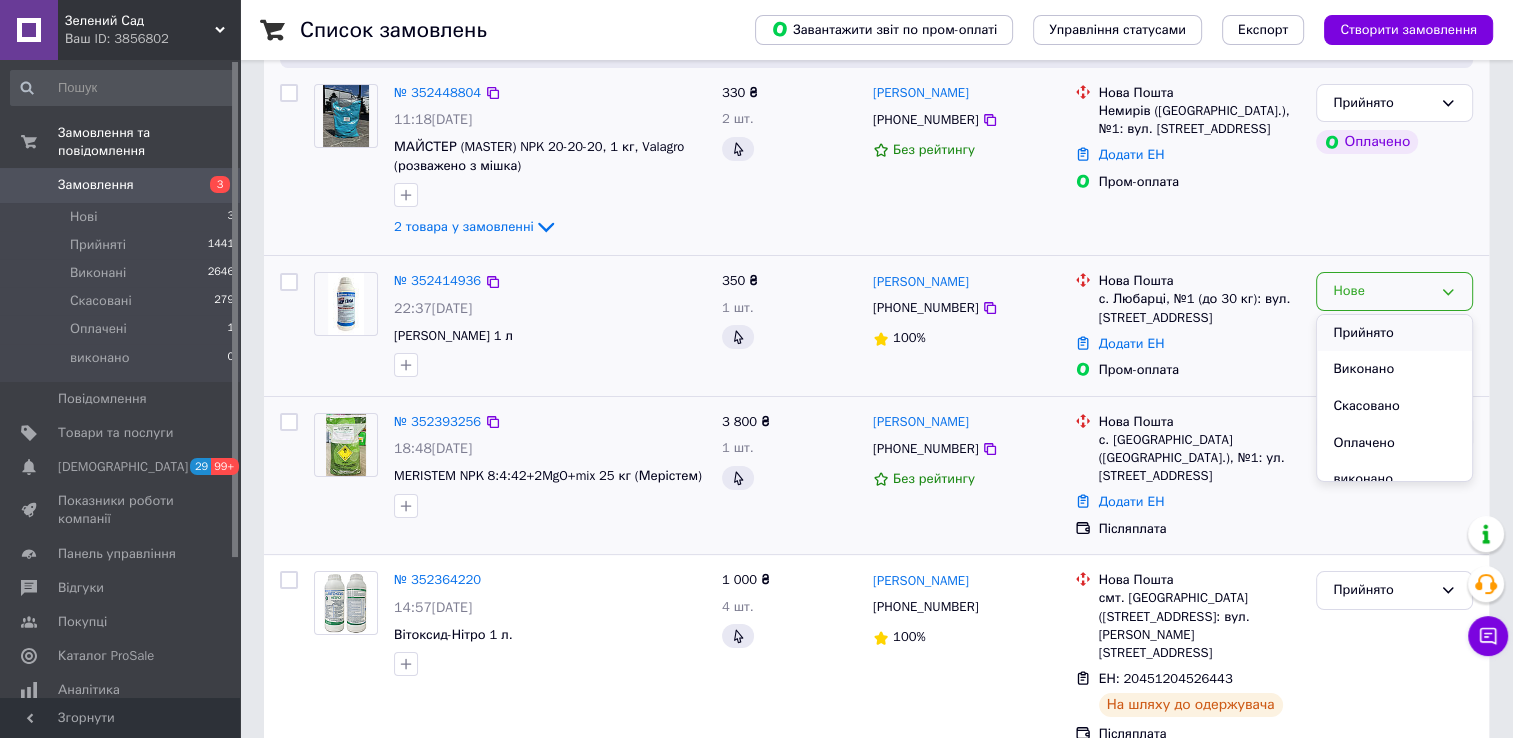 click on "Прийнято" at bounding box center (1394, 333) 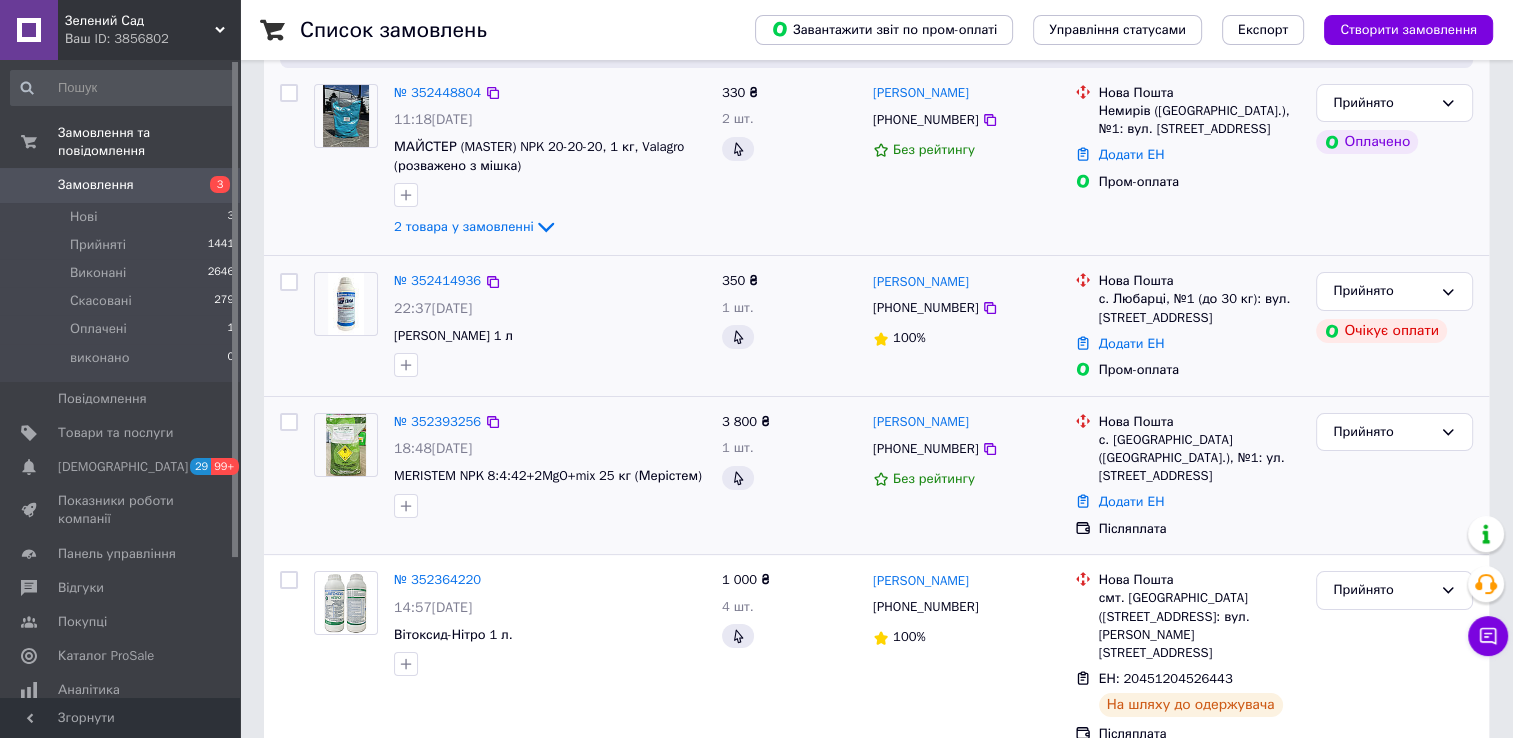 click on "№ 352414936 22:37[DATE] [PERSON_NAME] 1 л" at bounding box center (550, 324) 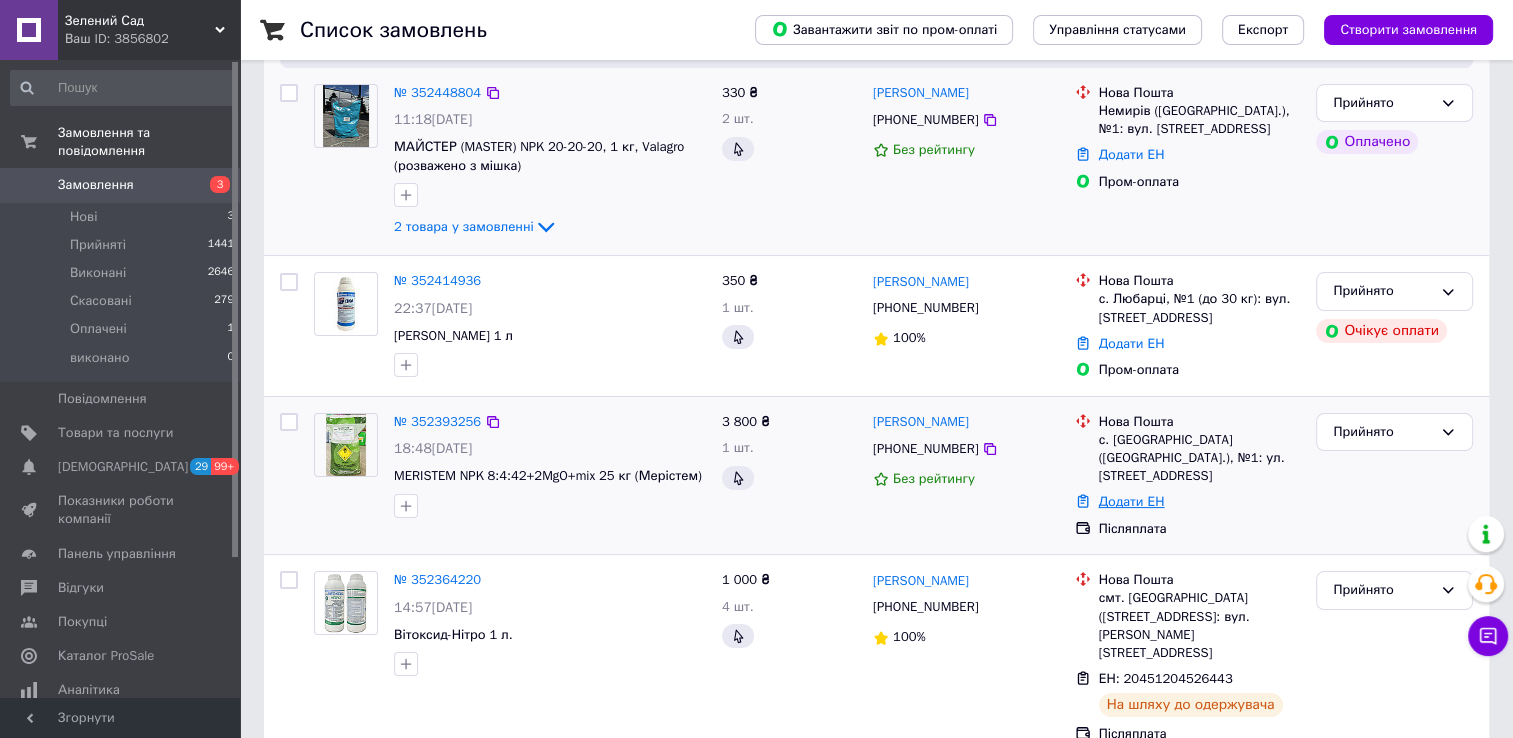 click on "Додати ЕН" at bounding box center (1132, 501) 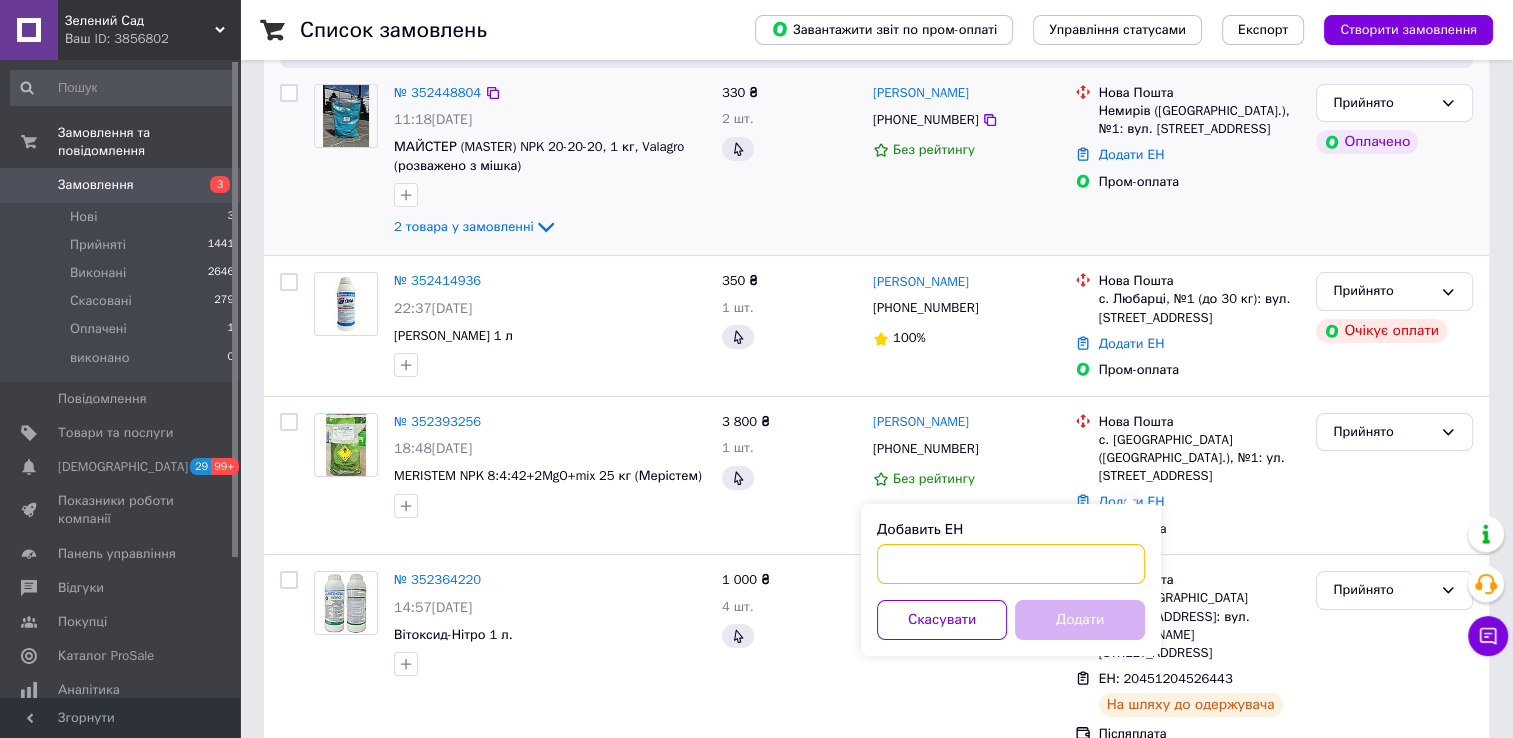 click on "Добавить ЕН" at bounding box center (1011, 564) 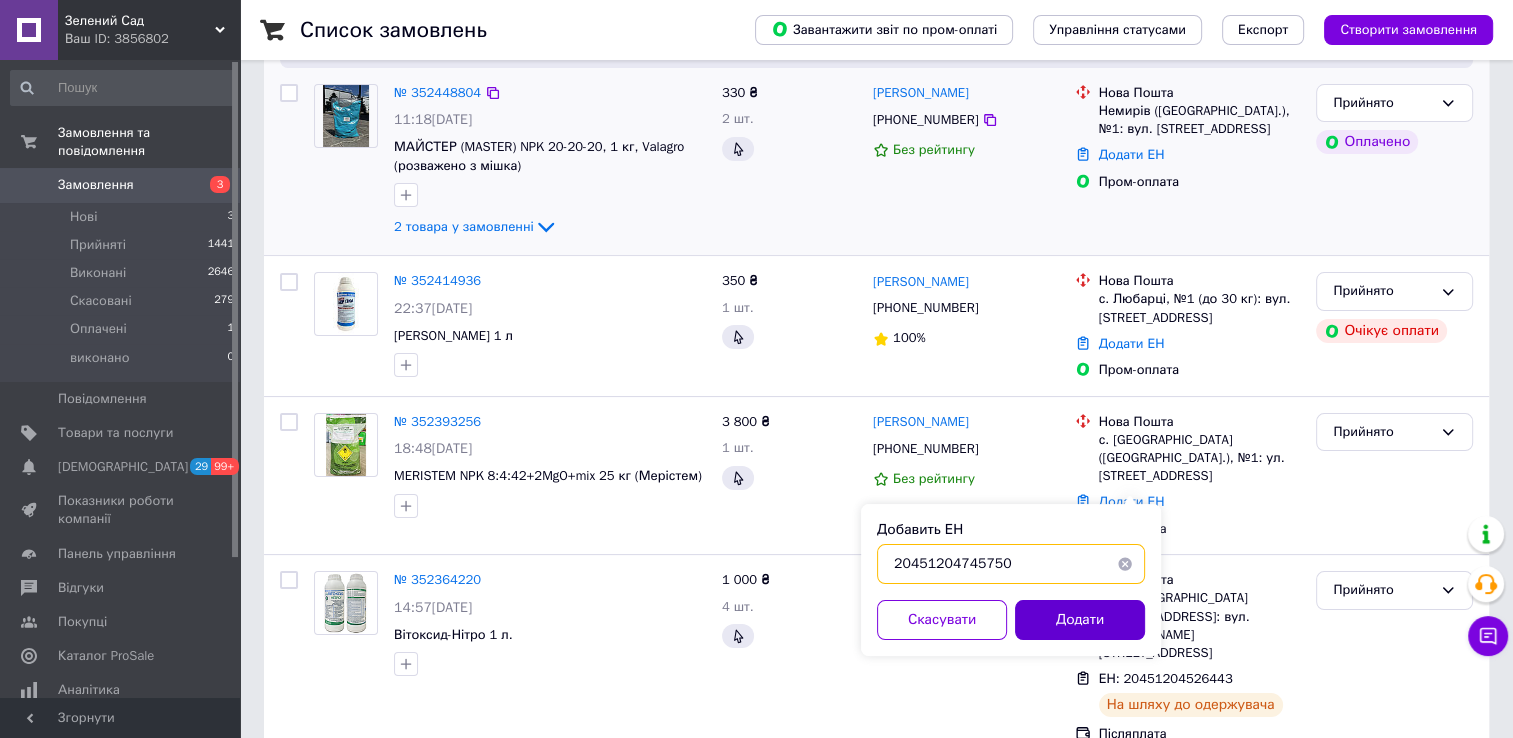 type on "20451204745750" 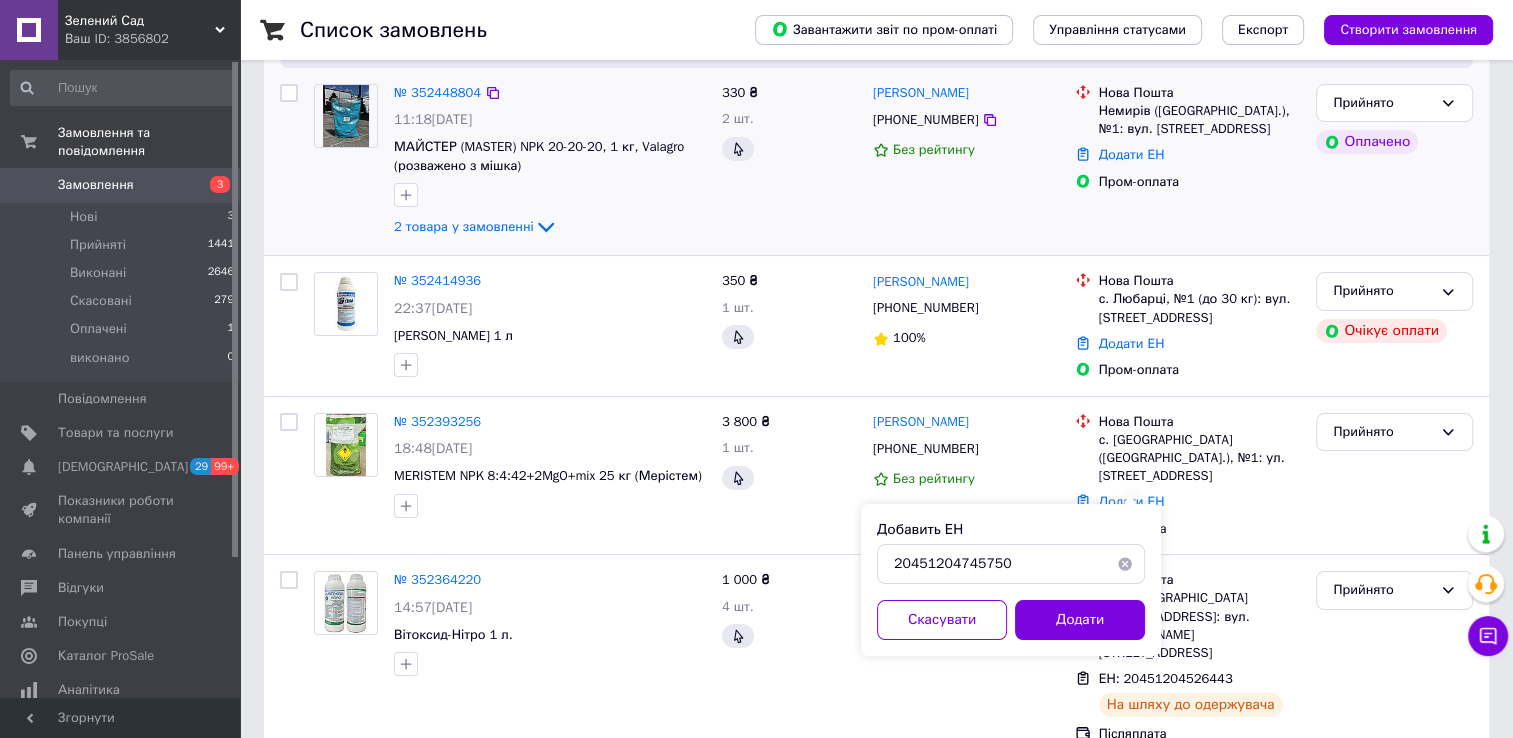 click on "Додати" at bounding box center [1080, 620] 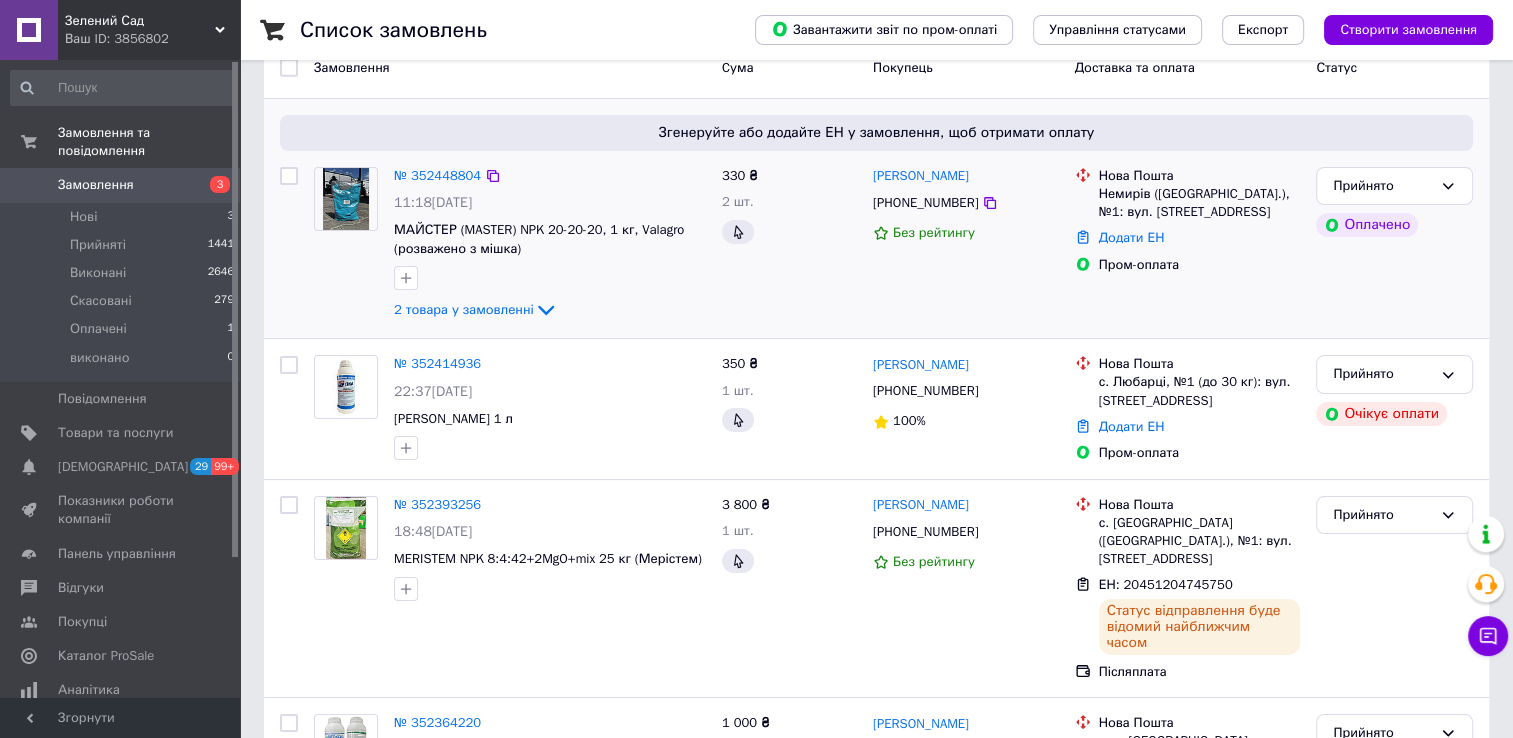 scroll, scrollTop: 0, scrollLeft: 0, axis: both 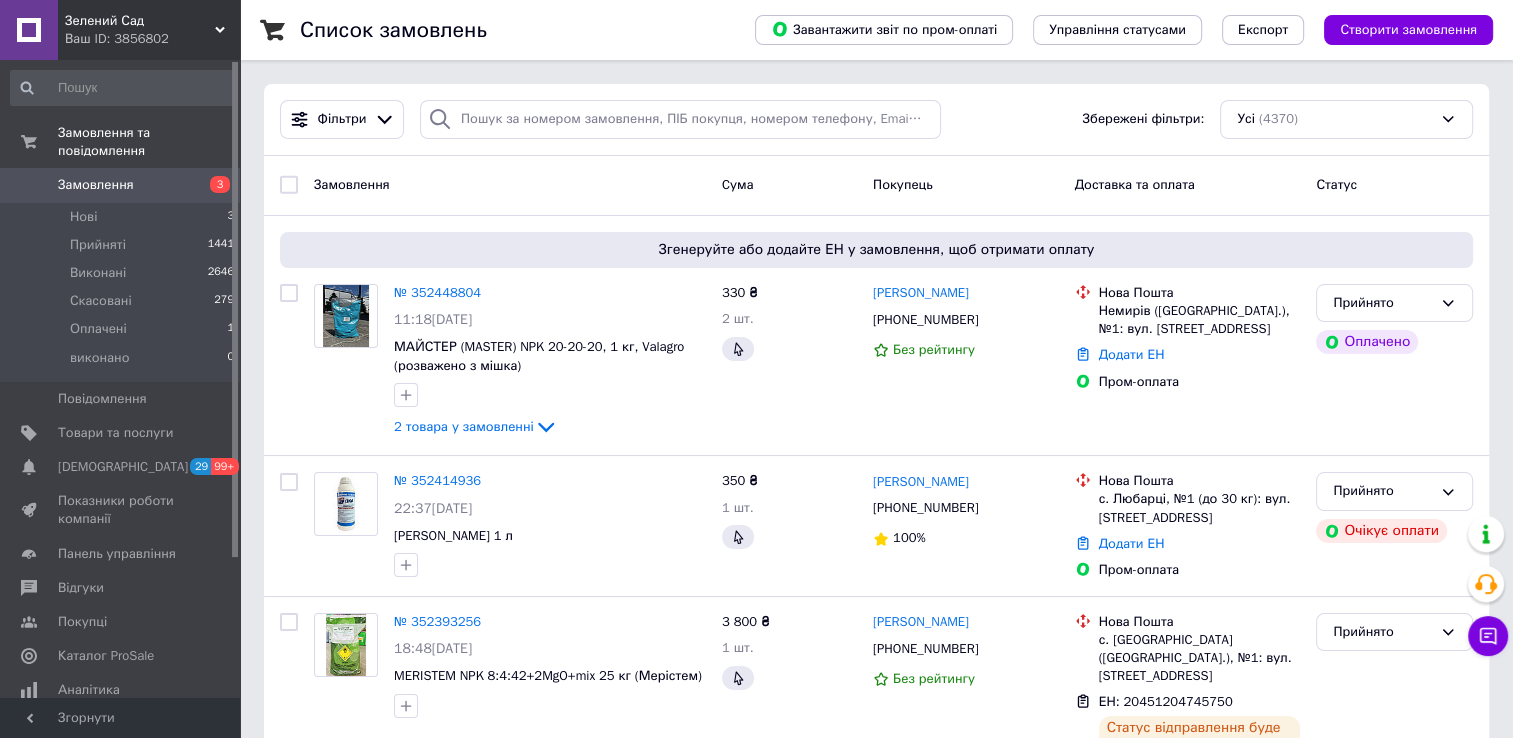 drag, startPoint x: 487, startPoint y: 422, endPoint x: 504, endPoint y: 405, distance: 24.04163 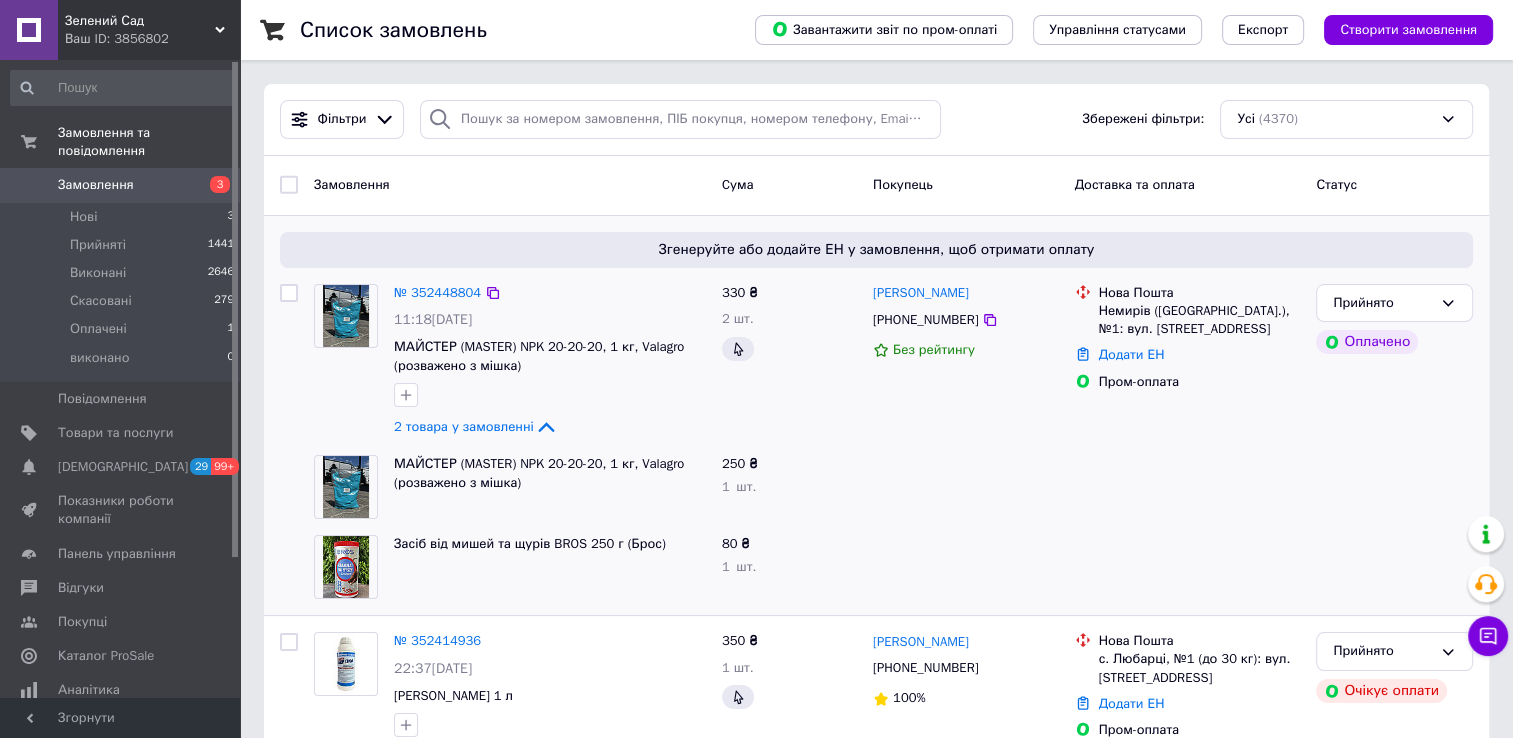 drag, startPoint x: 1126, startPoint y: 356, endPoint x: 1112, endPoint y: 369, distance: 19.104973 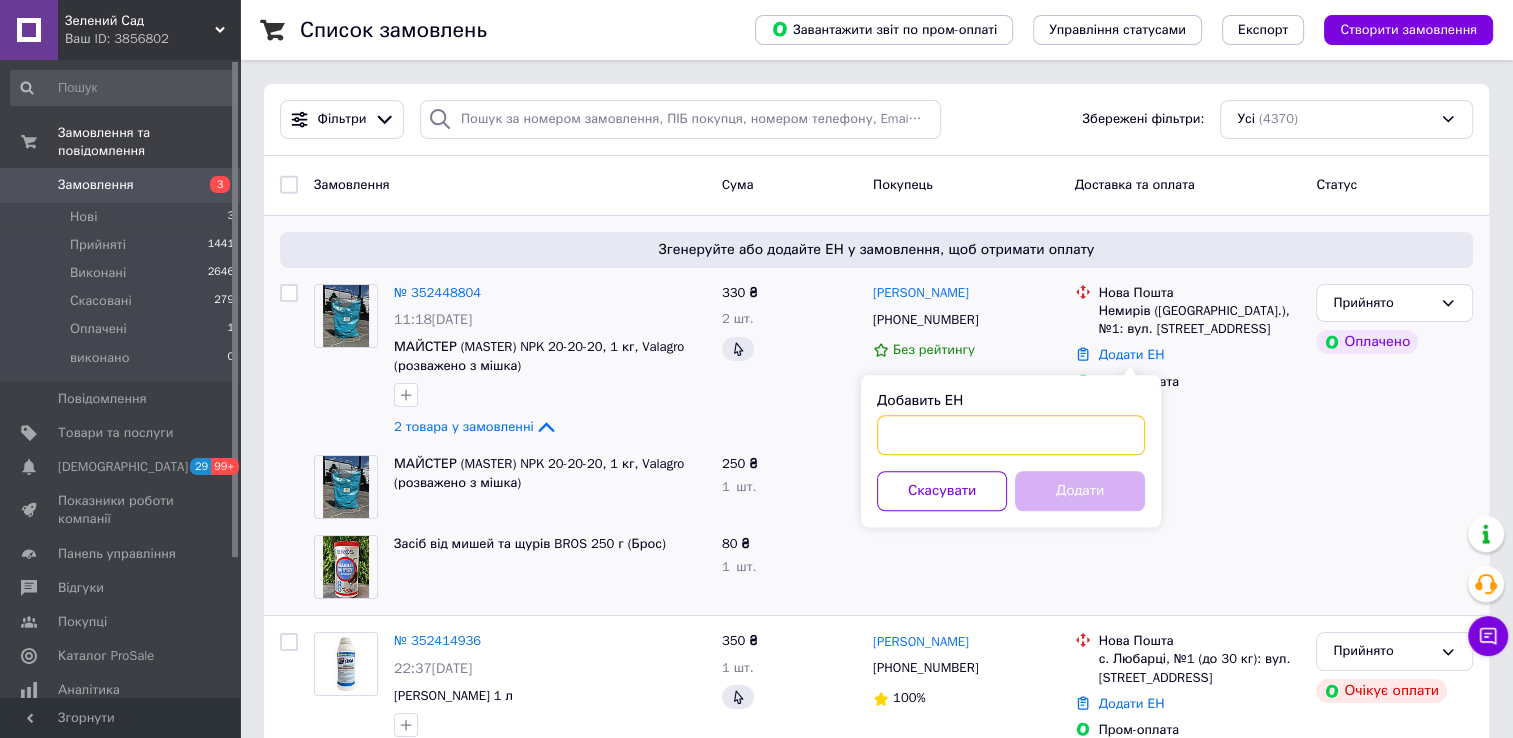 click on "Добавить ЕН" at bounding box center (1011, 435) 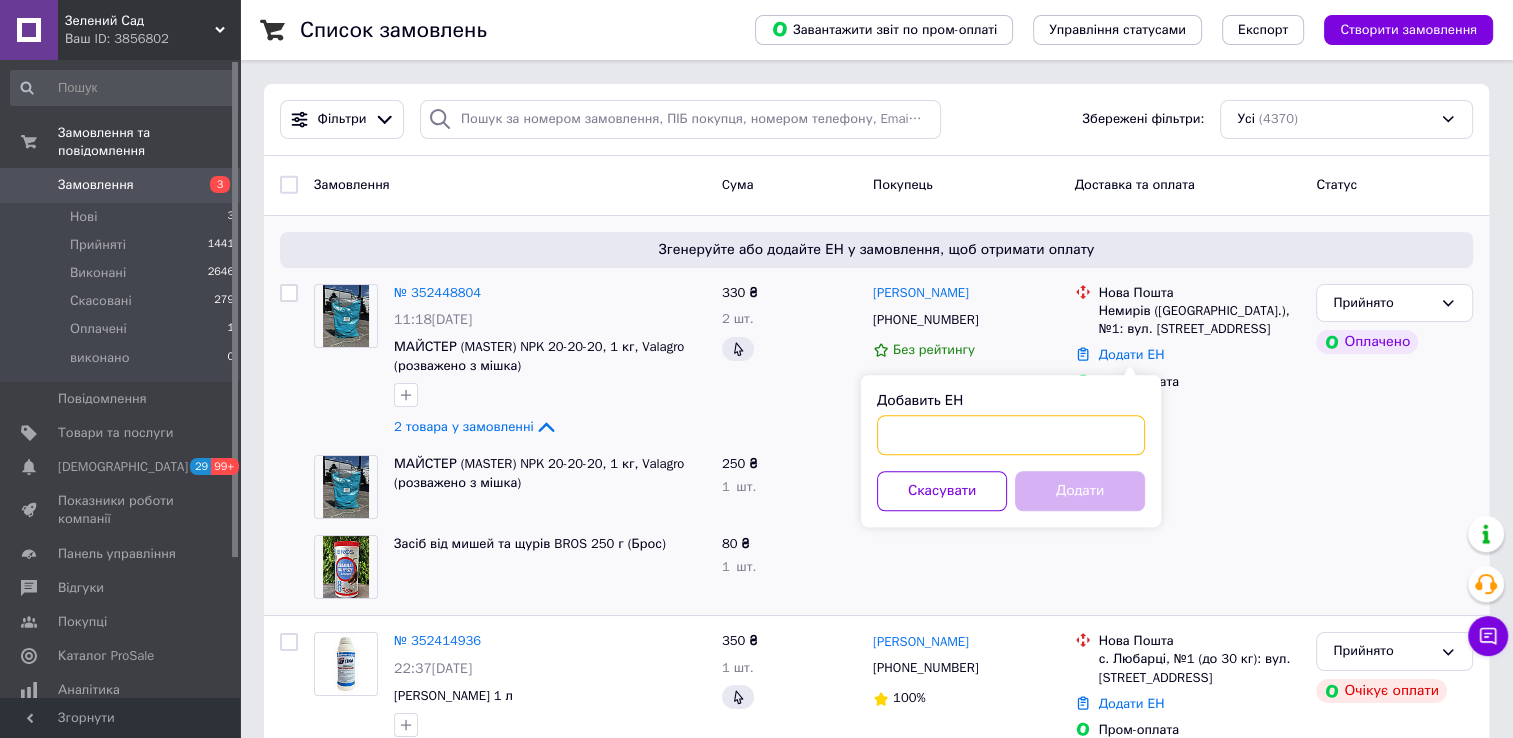 paste on "20451204754879" 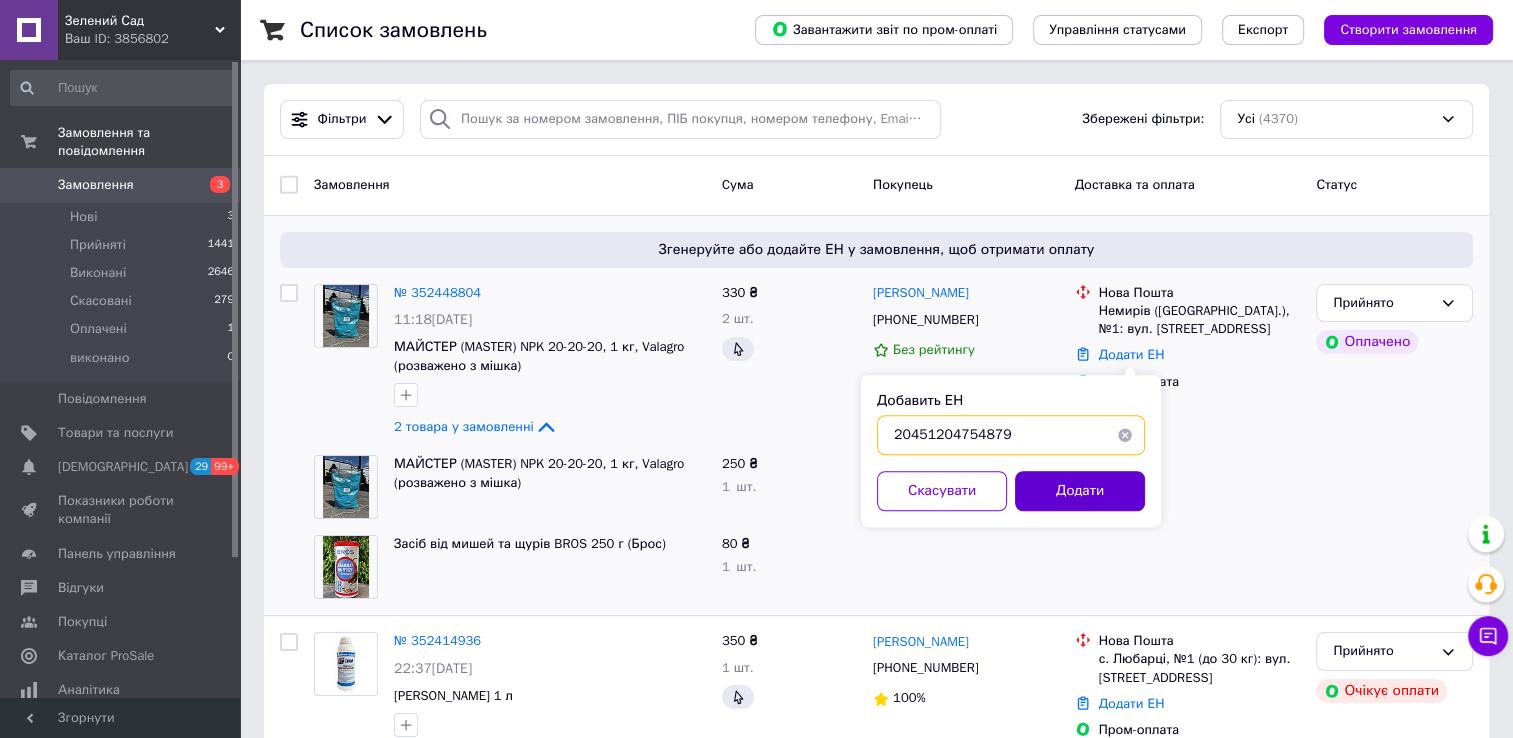 type on "20451204754879" 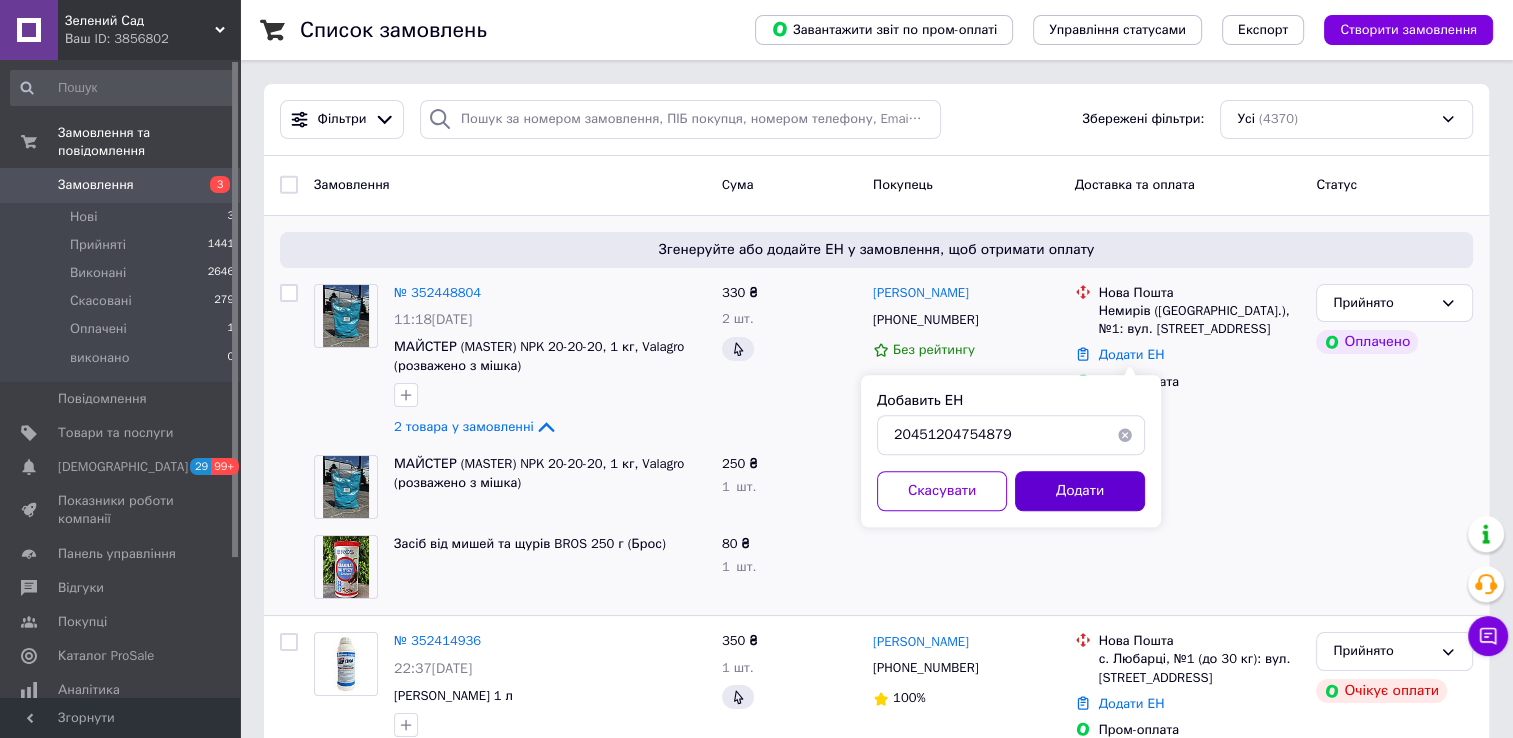 click on "Додати" at bounding box center [1080, 491] 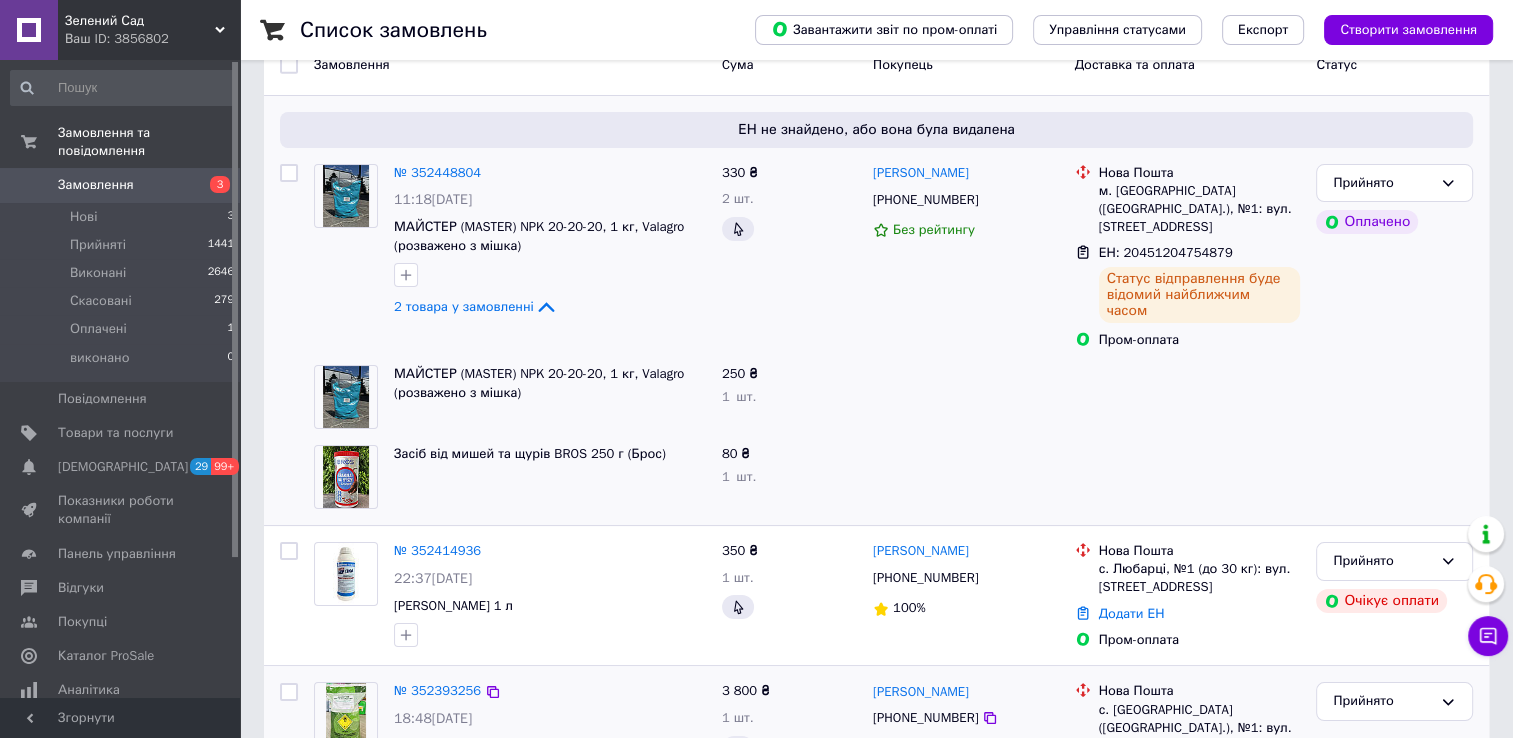scroll, scrollTop: 300, scrollLeft: 0, axis: vertical 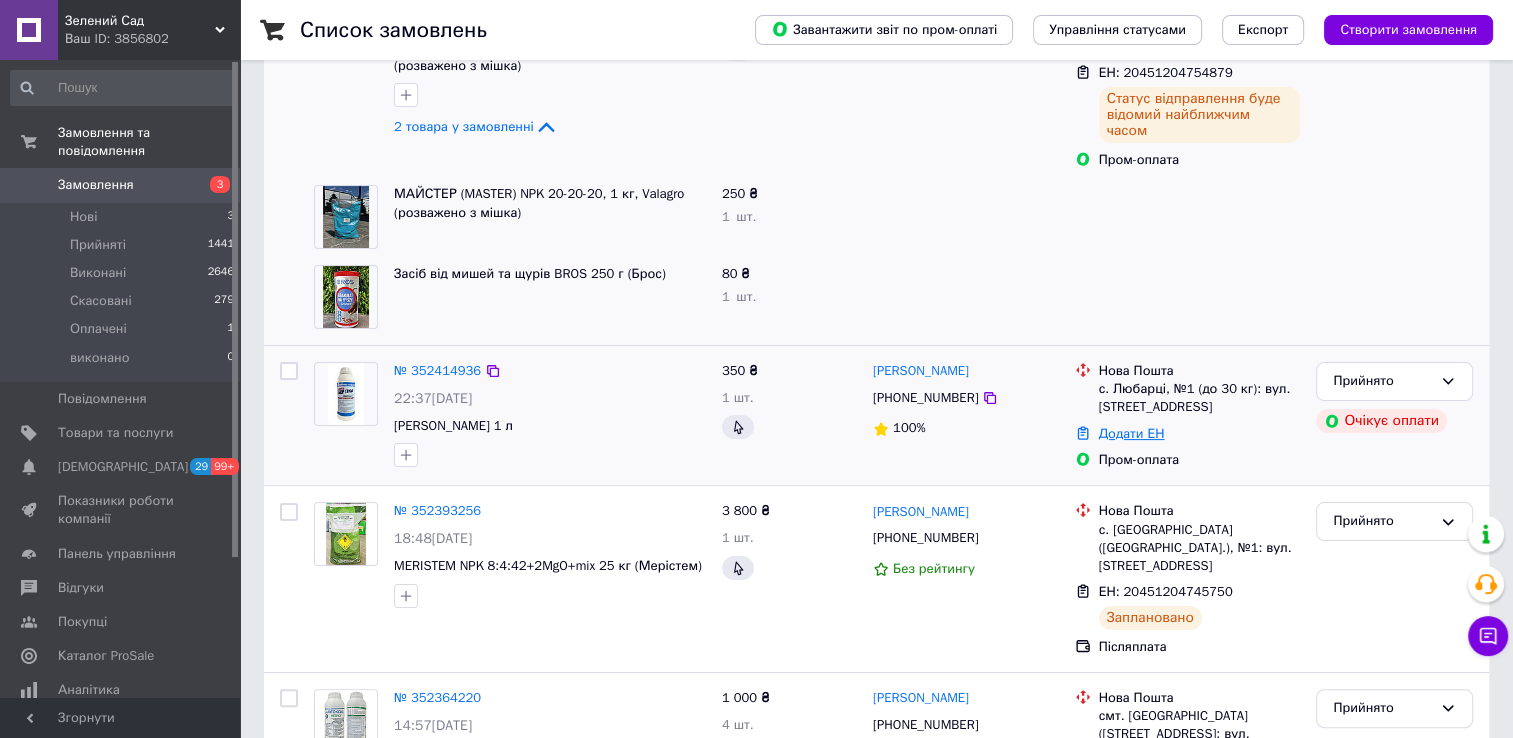 click on "Додати ЕН" at bounding box center (1132, 433) 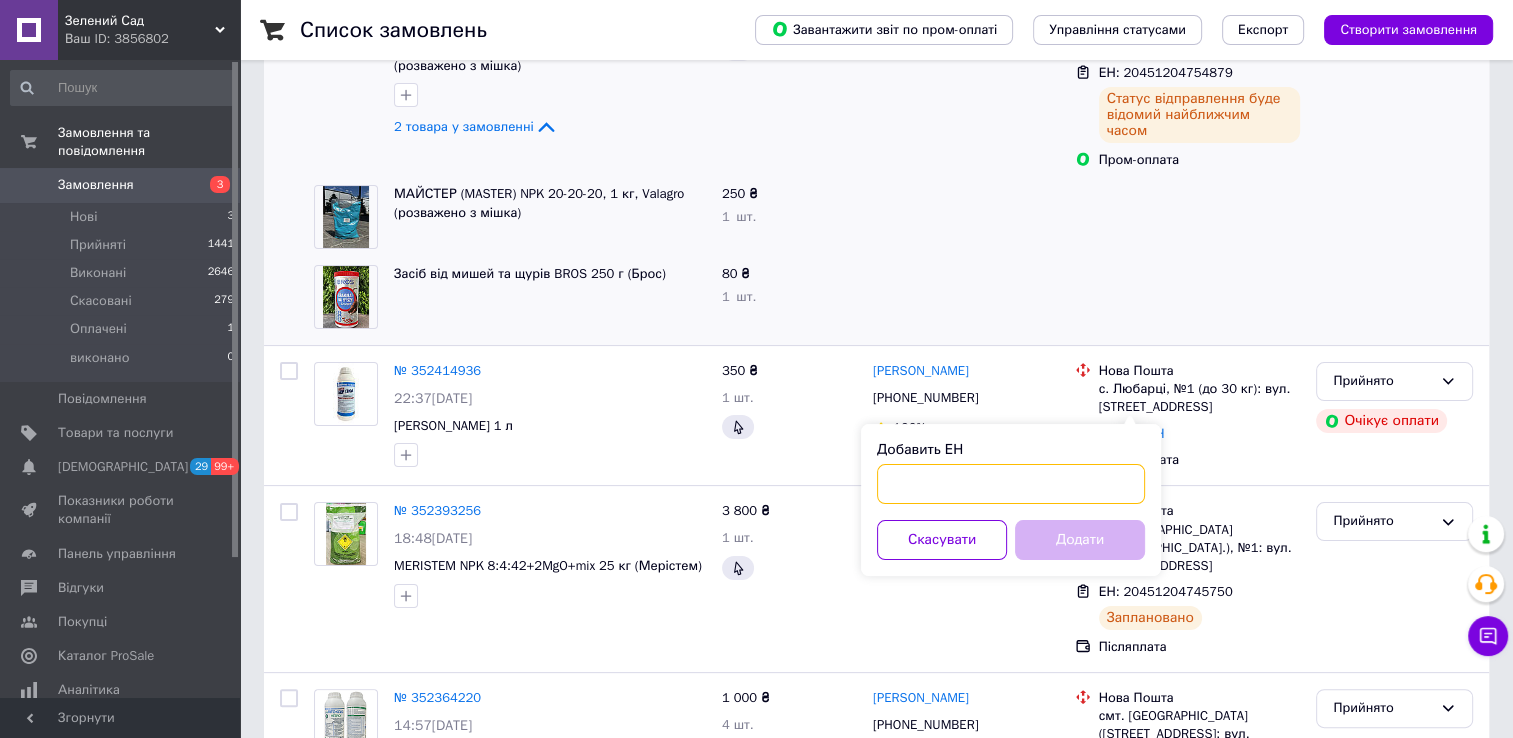 click on "Добавить ЕН" at bounding box center (1011, 484) 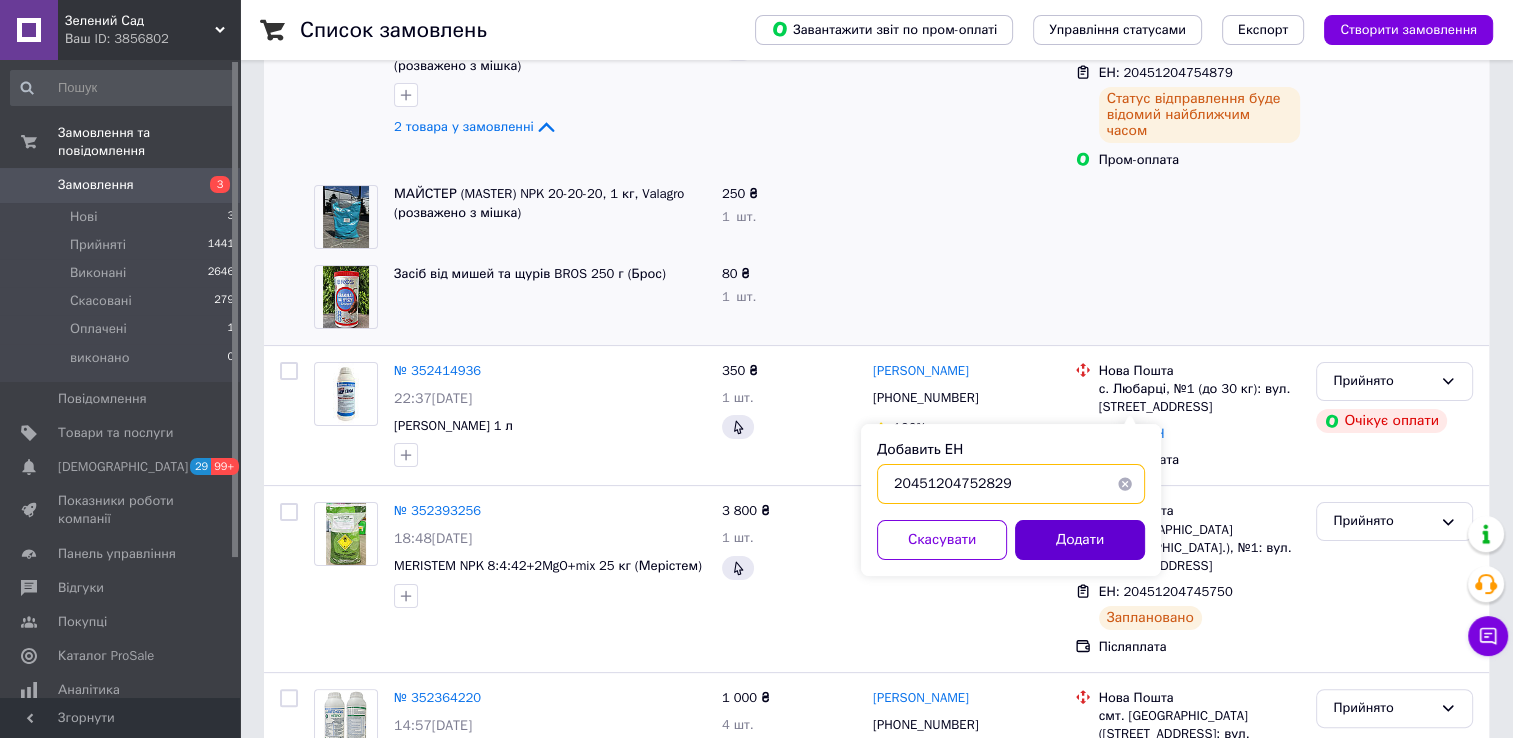 type on "20451204752829" 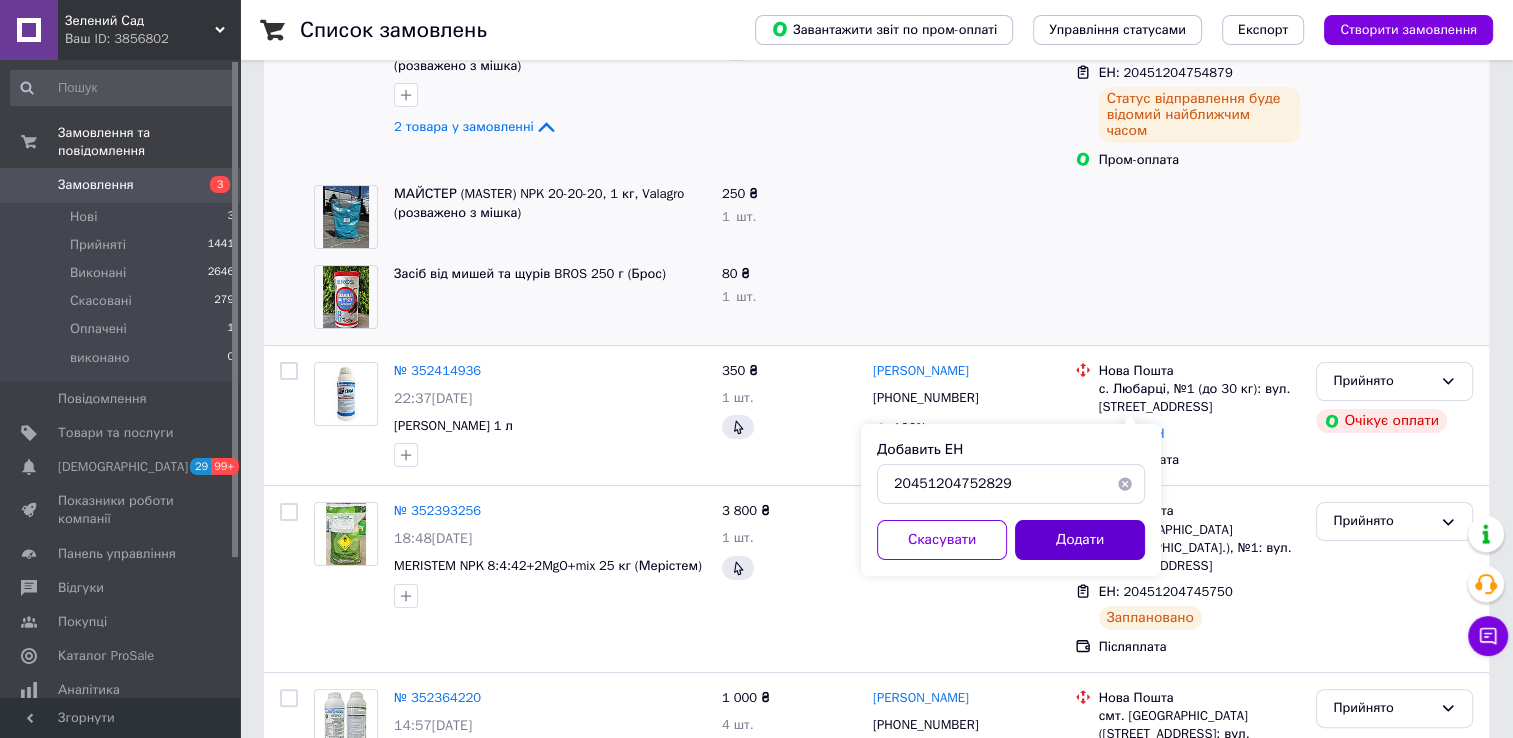 click on "Додати" at bounding box center (1080, 540) 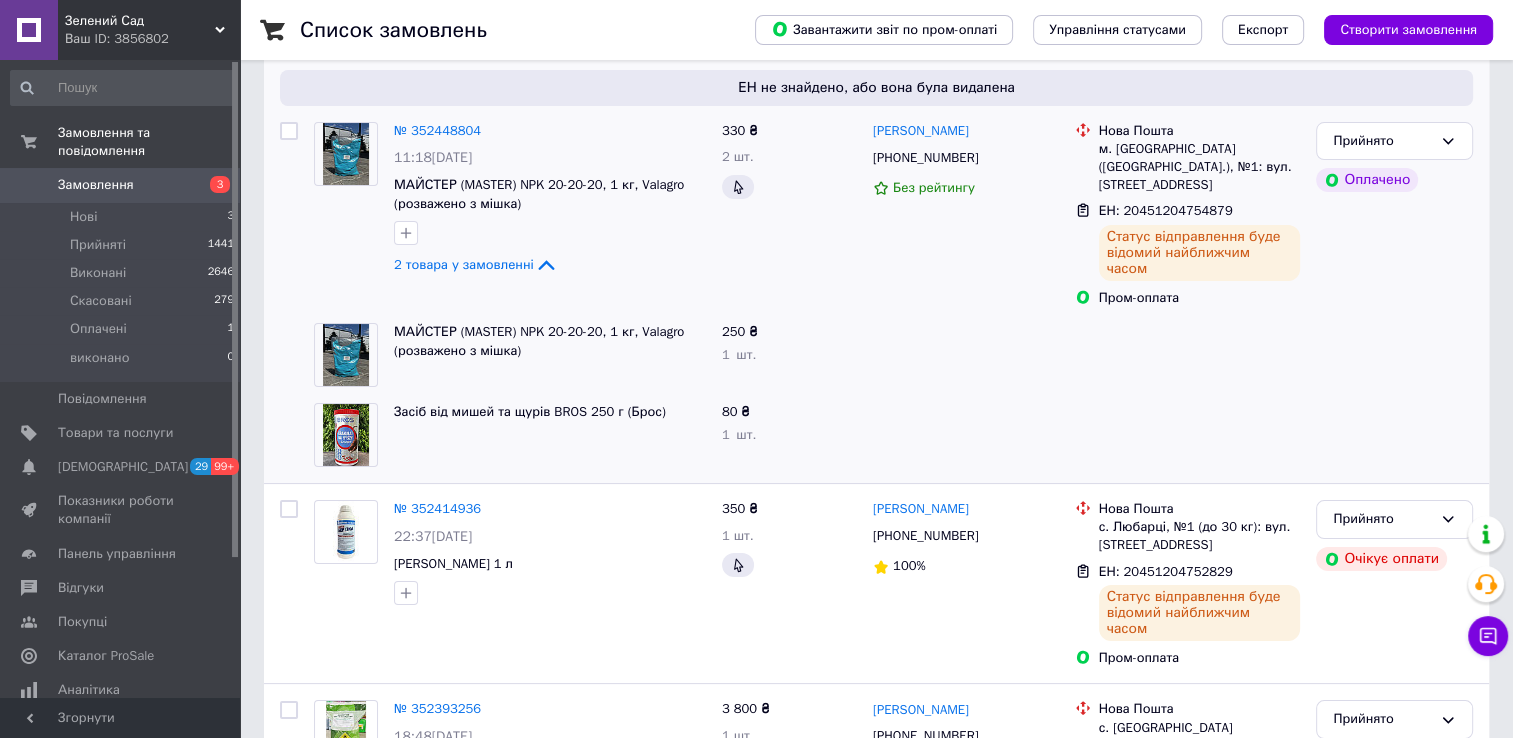 scroll, scrollTop: 0, scrollLeft: 0, axis: both 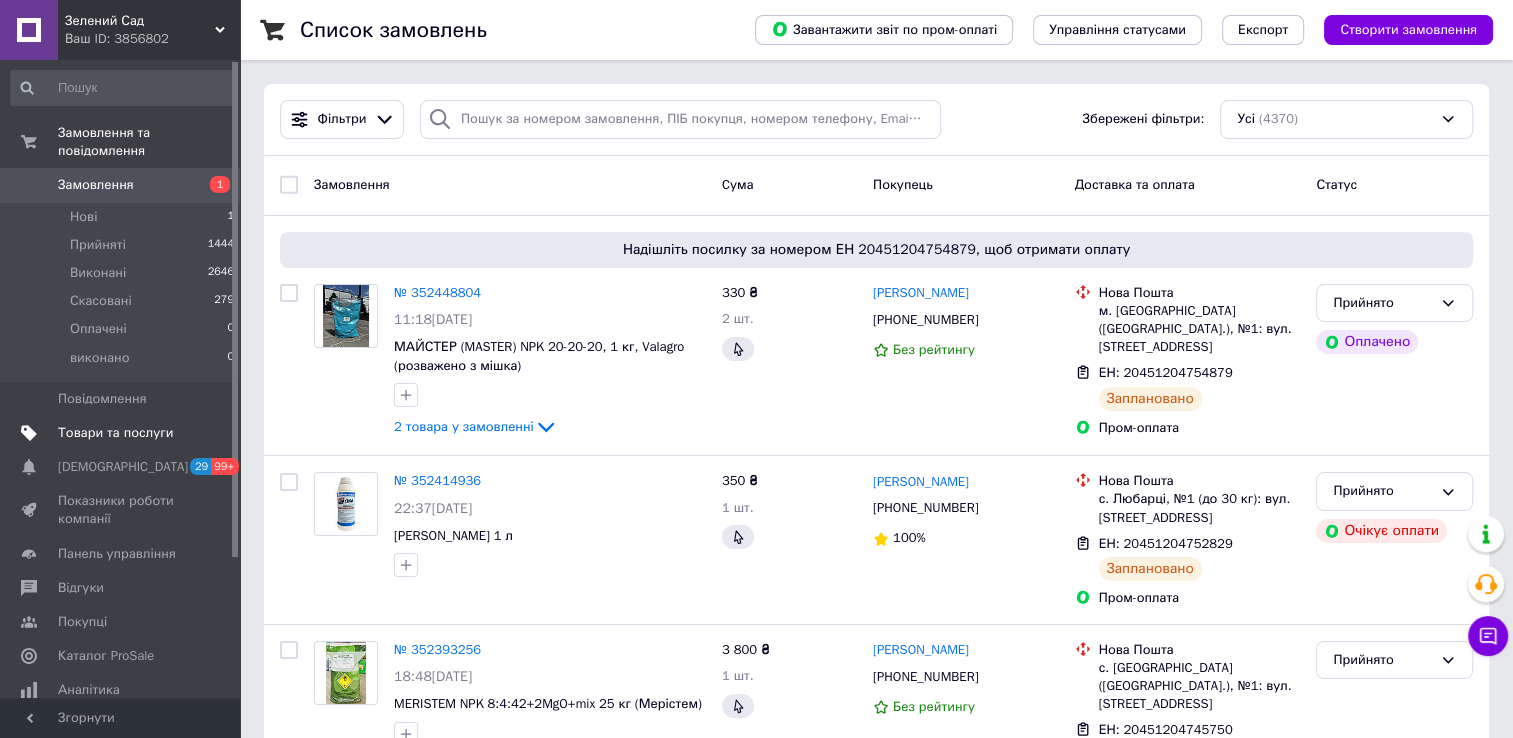 click on "Товари та послуги" at bounding box center [115, 433] 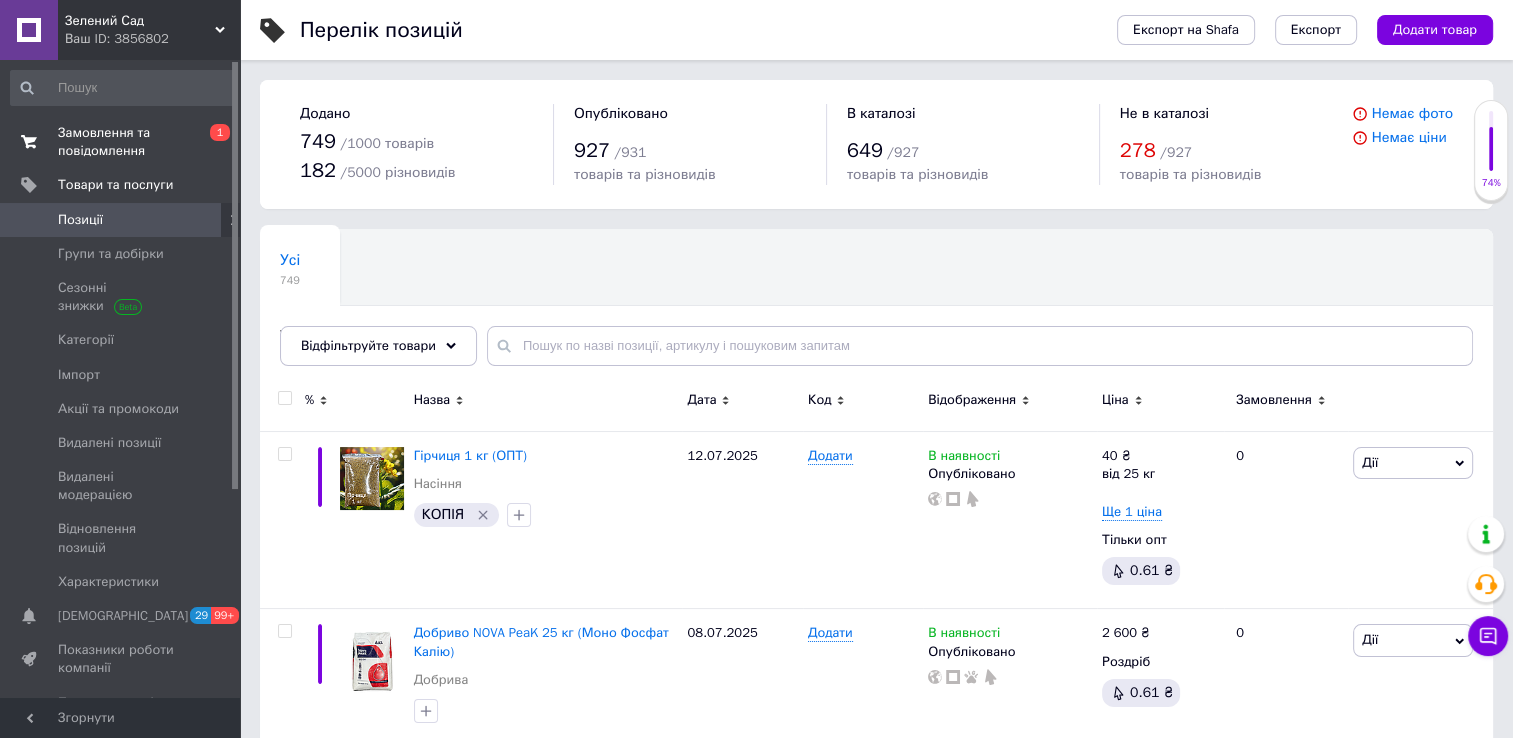 click on "Замовлення та повідомлення" at bounding box center (121, 142) 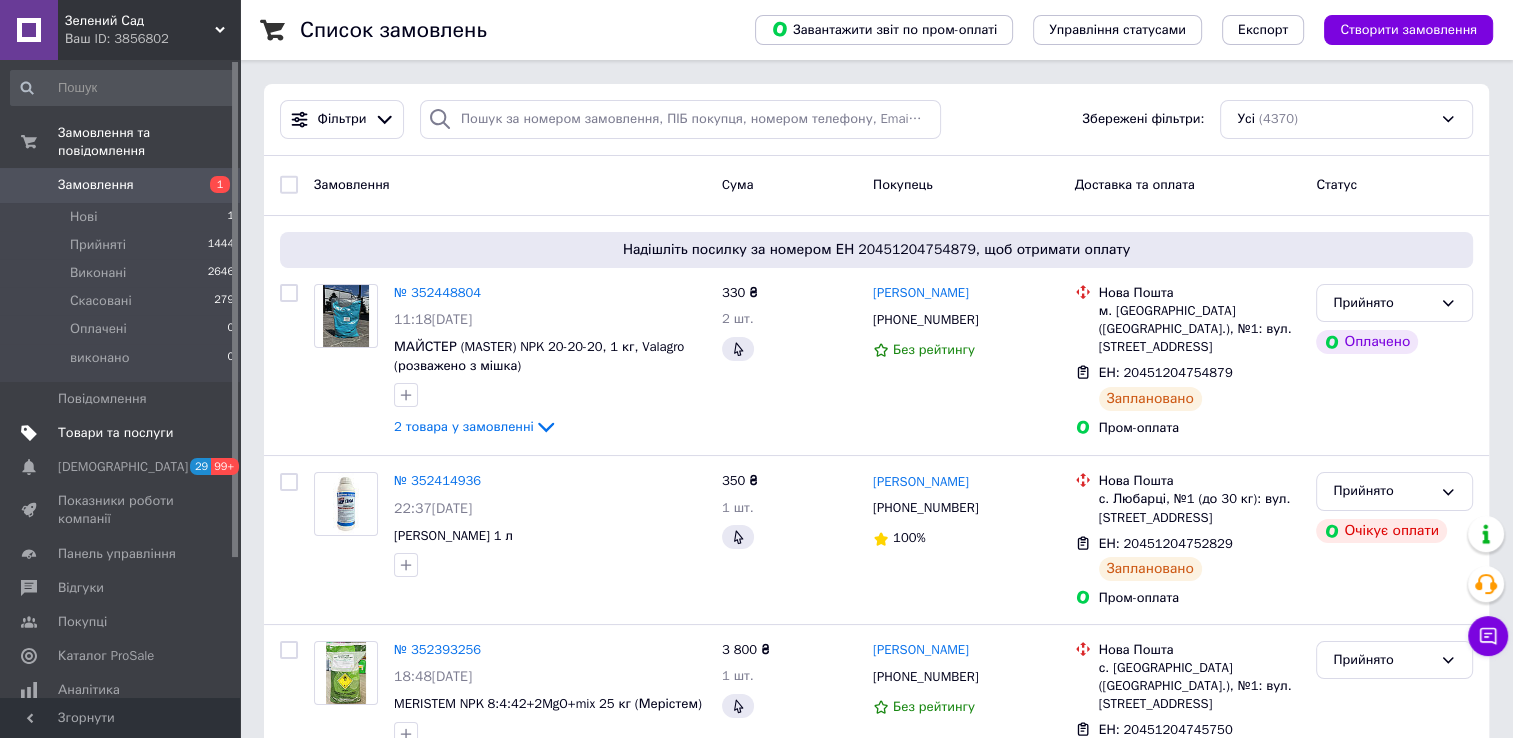 click on "Товари та послуги" at bounding box center [121, 433] 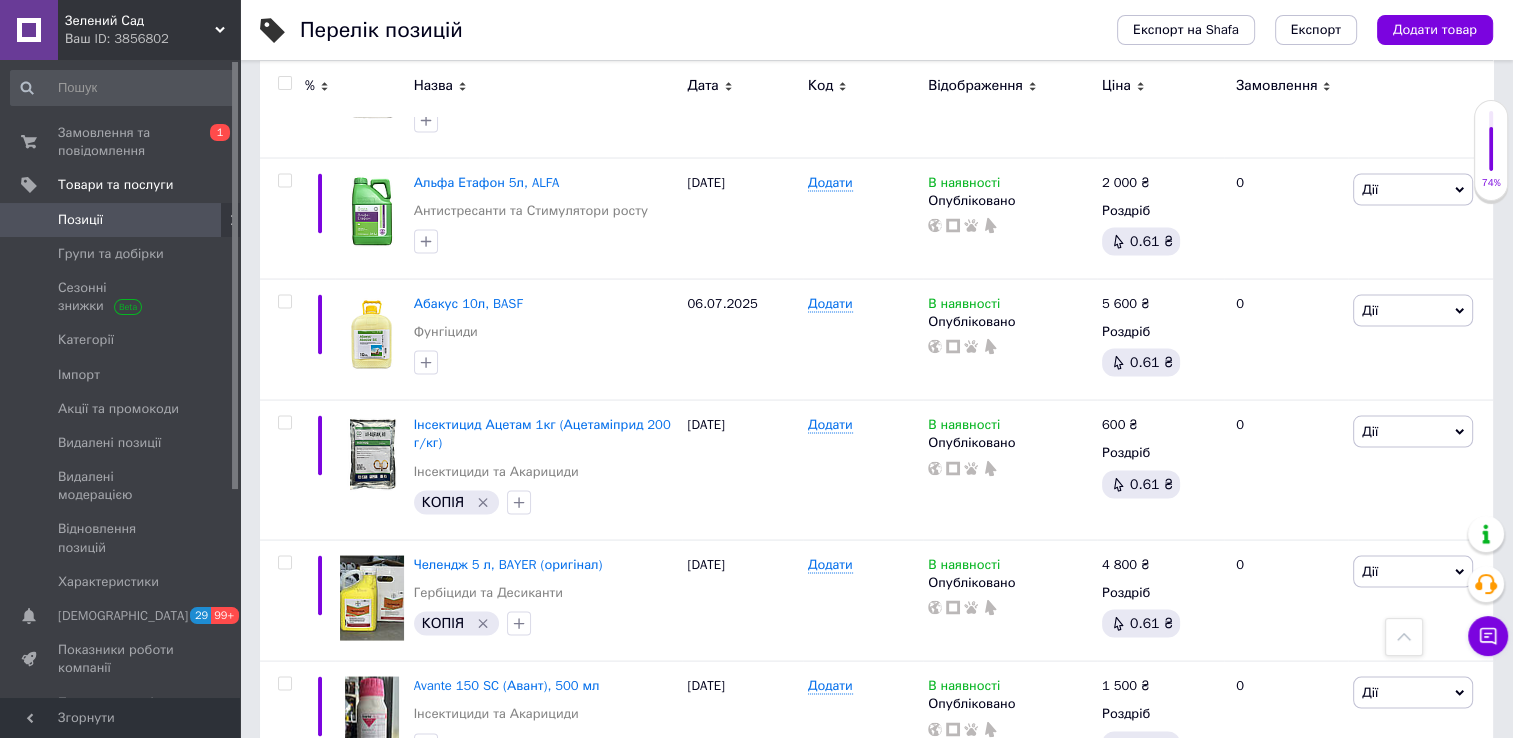 scroll, scrollTop: 3800, scrollLeft: 0, axis: vertical 